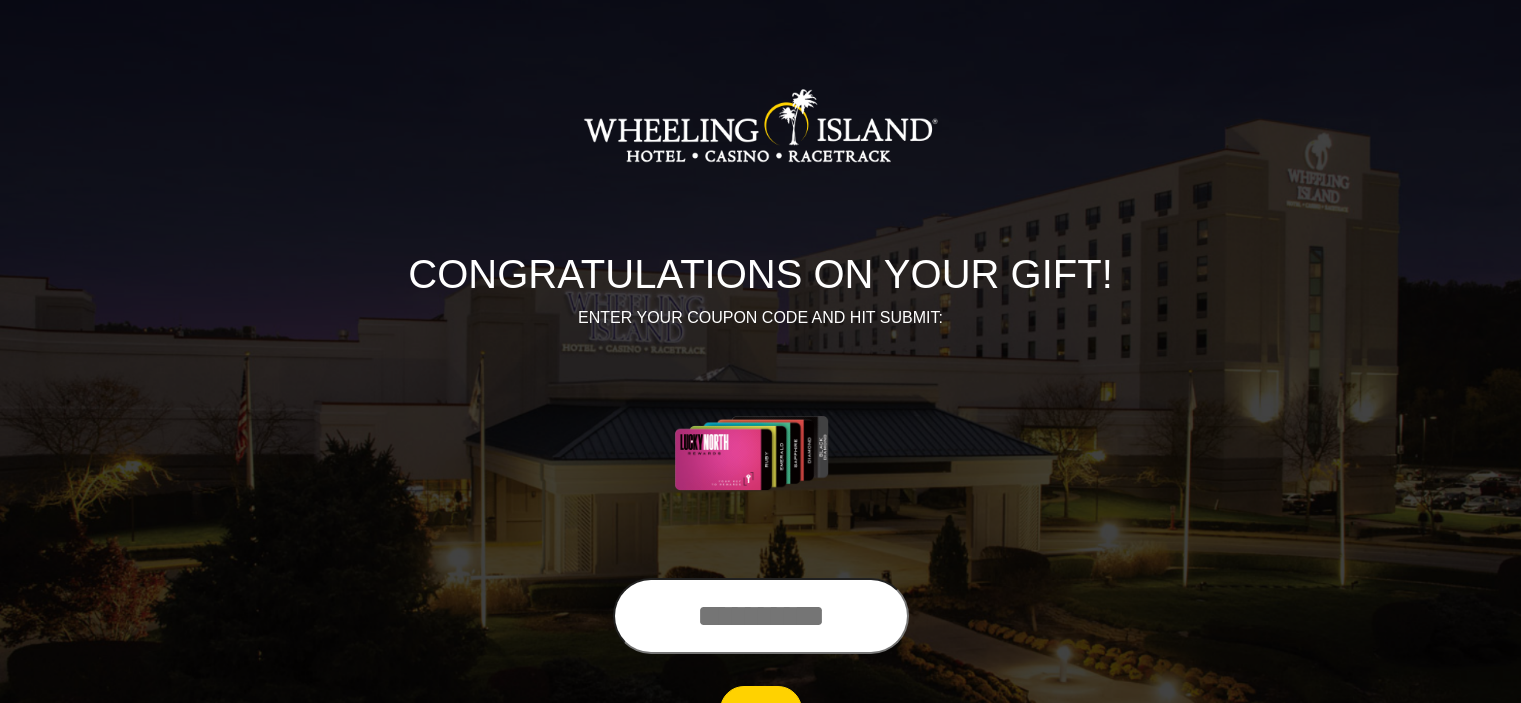 scroll, scrollTop: 0, scrollLeft: 0, axis: both 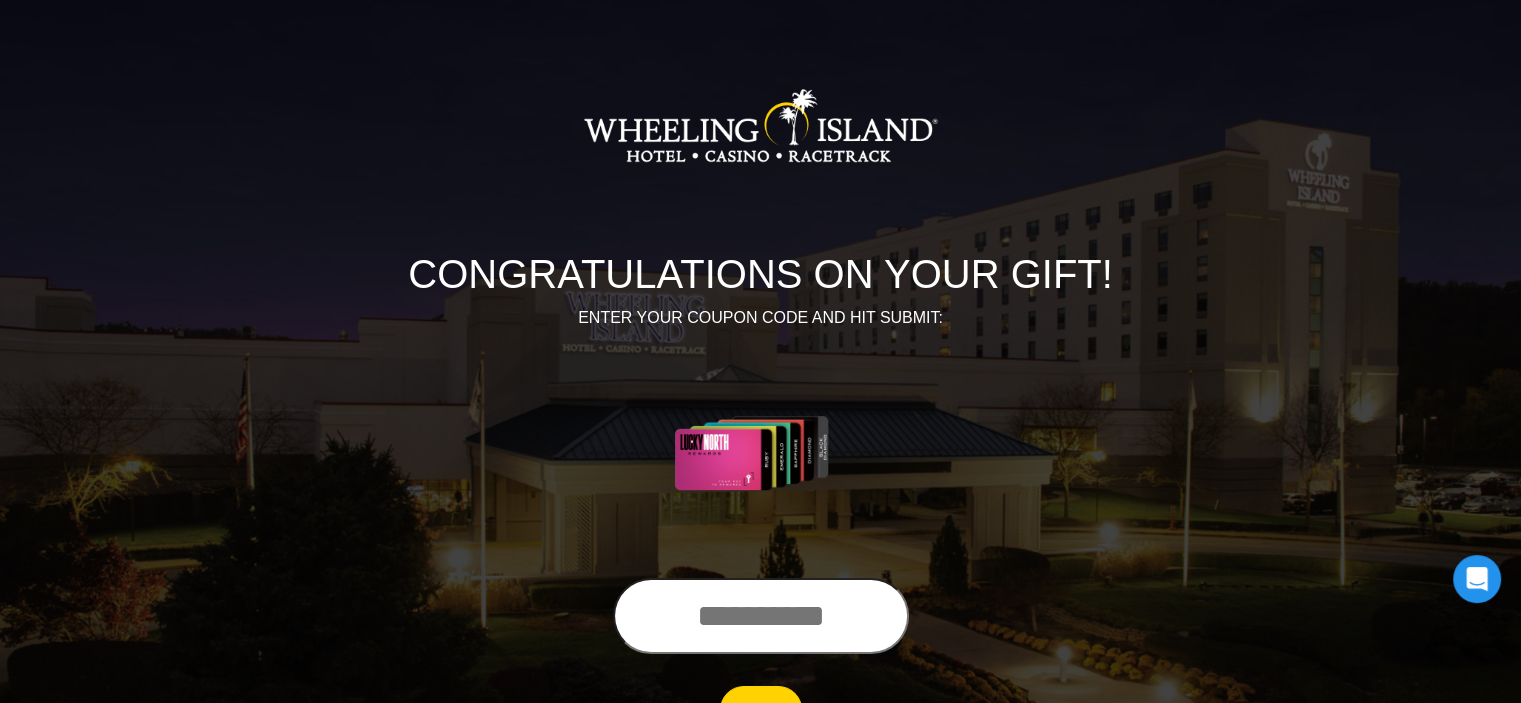 click at bounding box center [761, 616] 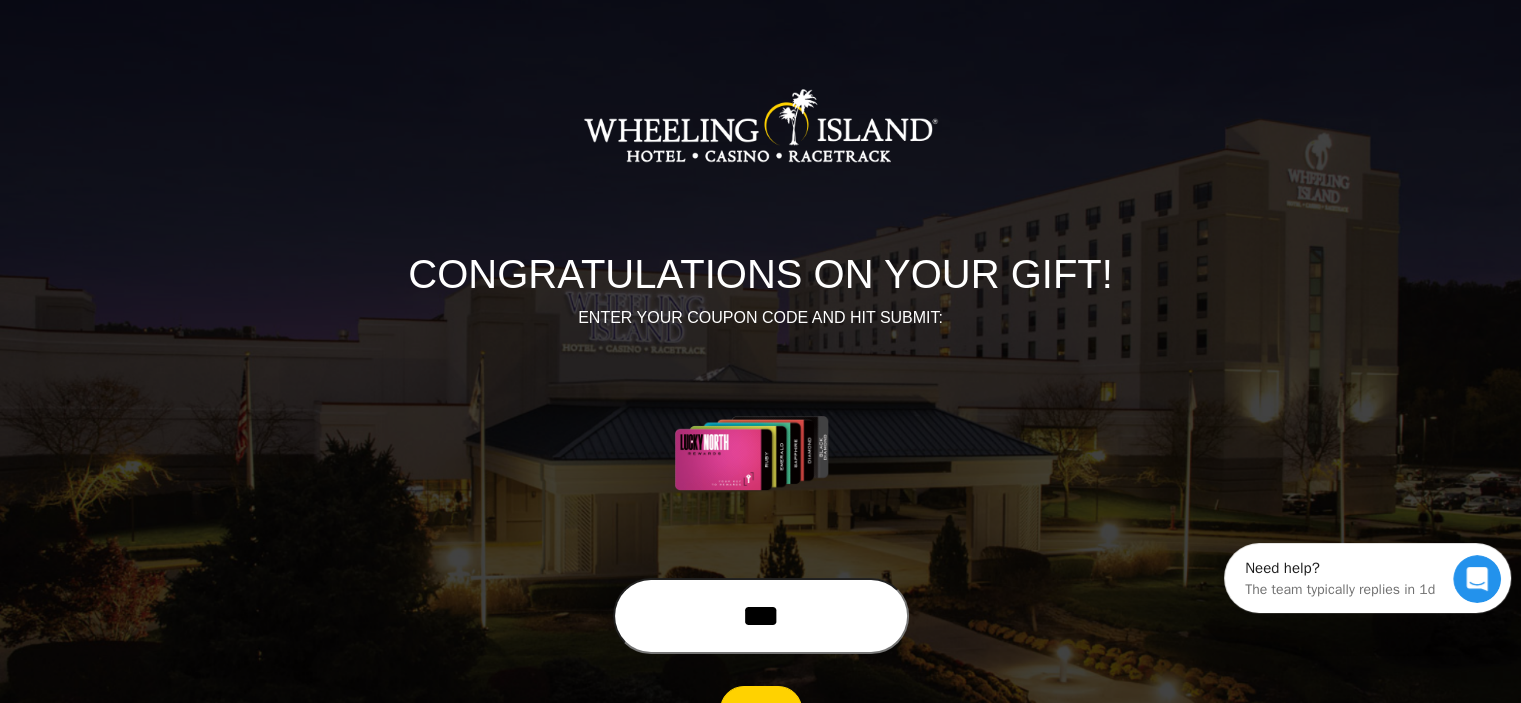 scroll, scrollTop: 0, scrollLeft: 0, axis: both 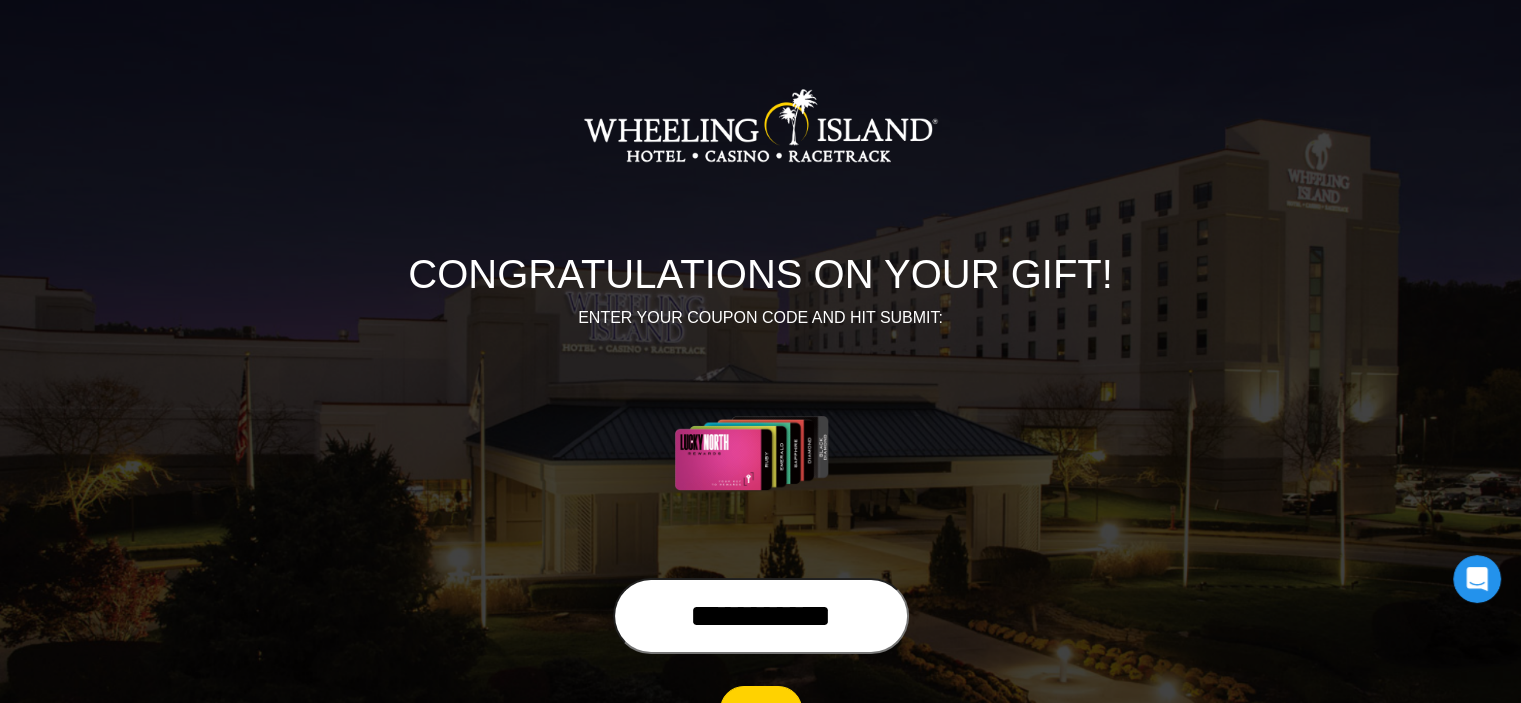 type on "**********" 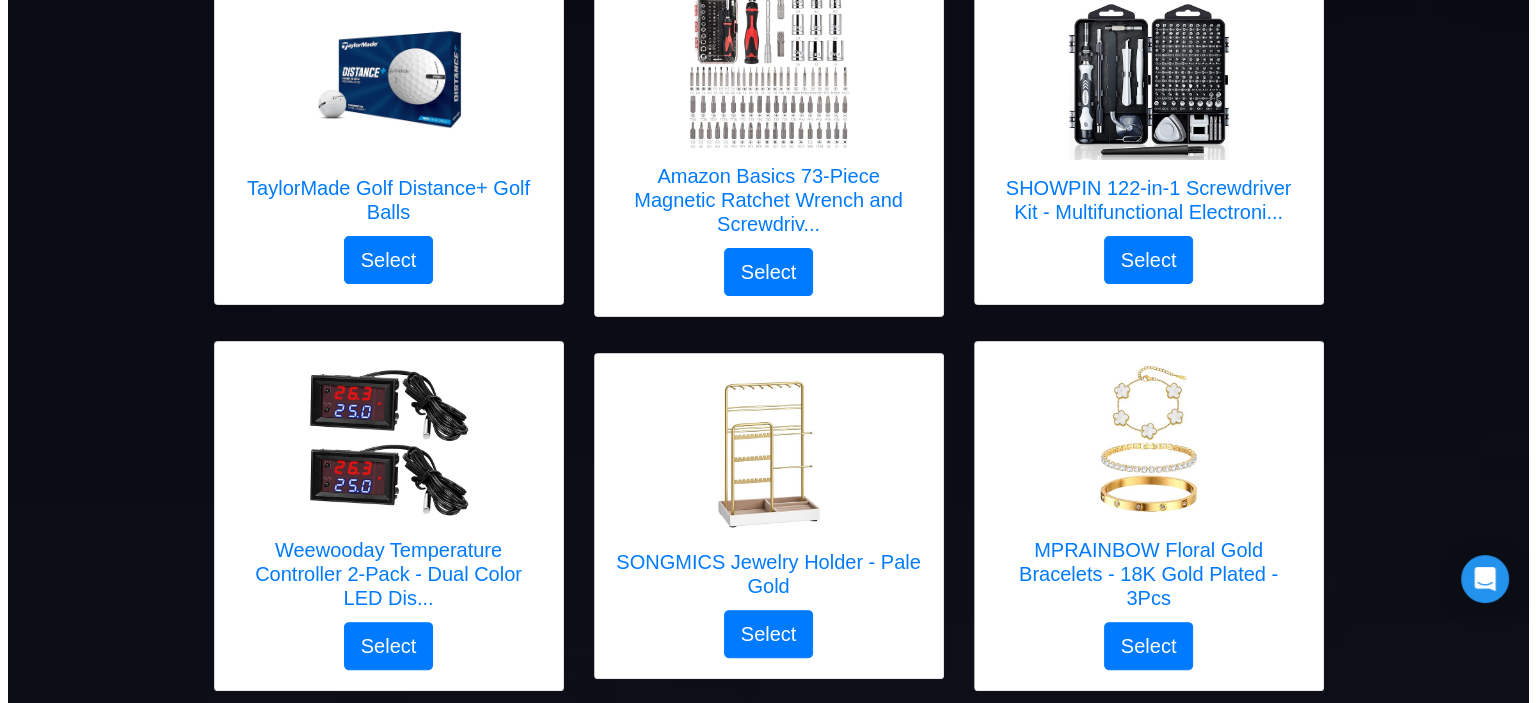 scroll, scrollTop: 400, scrollLeft: 0, axis: vertical 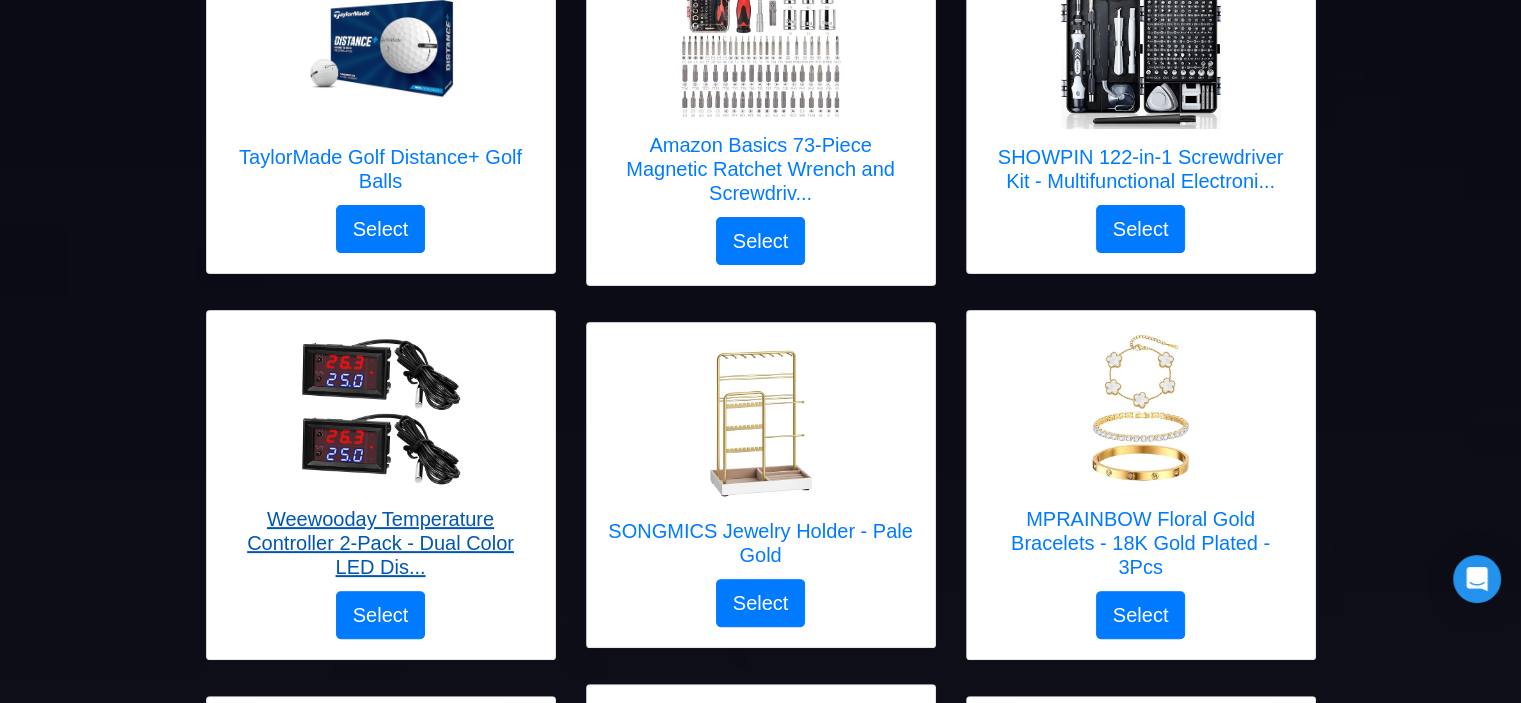 click on "Weewooday Temperature Controller 2-Pack - Dual Color LED Dis..." at bounding box center (381, 543) 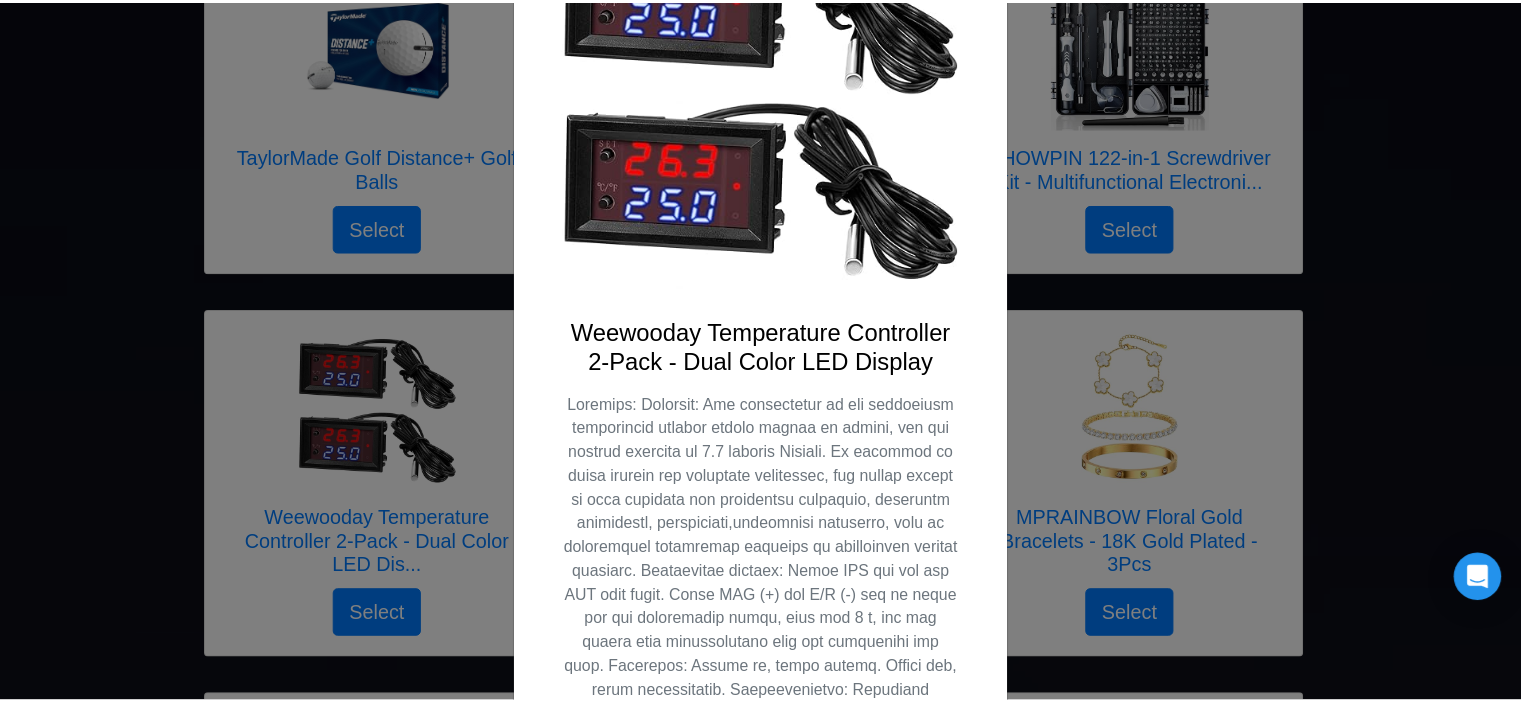 scroll, scrollTop: 0, scrollLeft: 0, axis: both 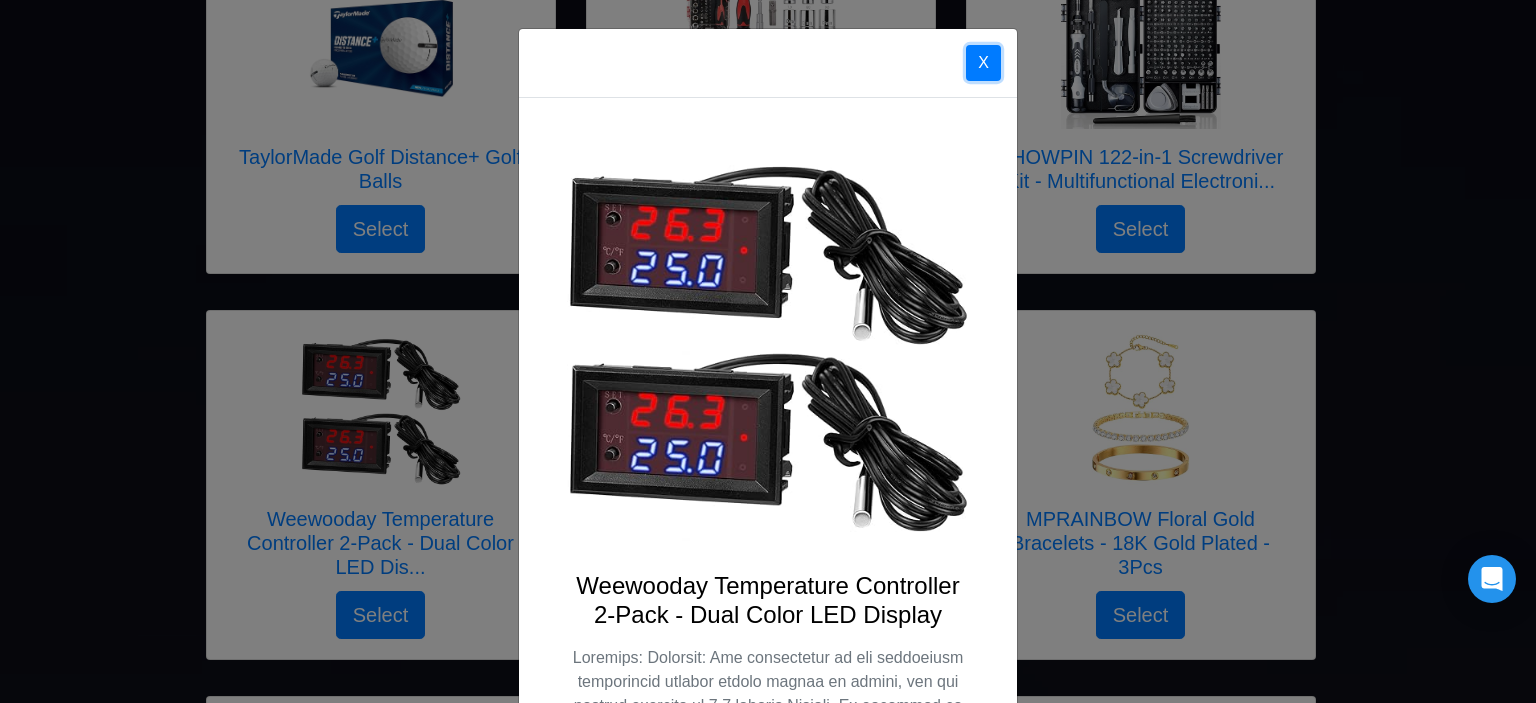 click on "X" at bounding box center (983, 63) 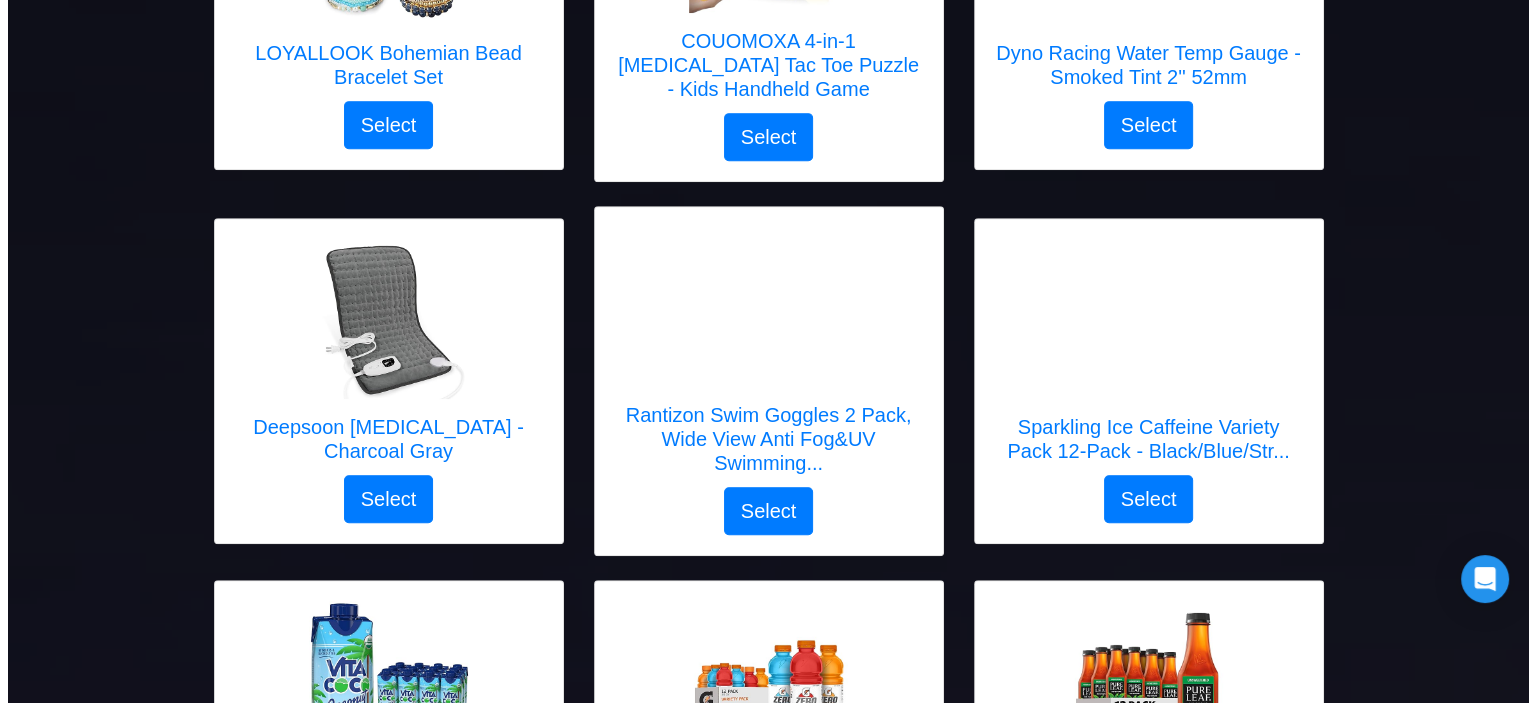scroll, scrollTop: 1300, scrollLeft: 0, axis: vertical 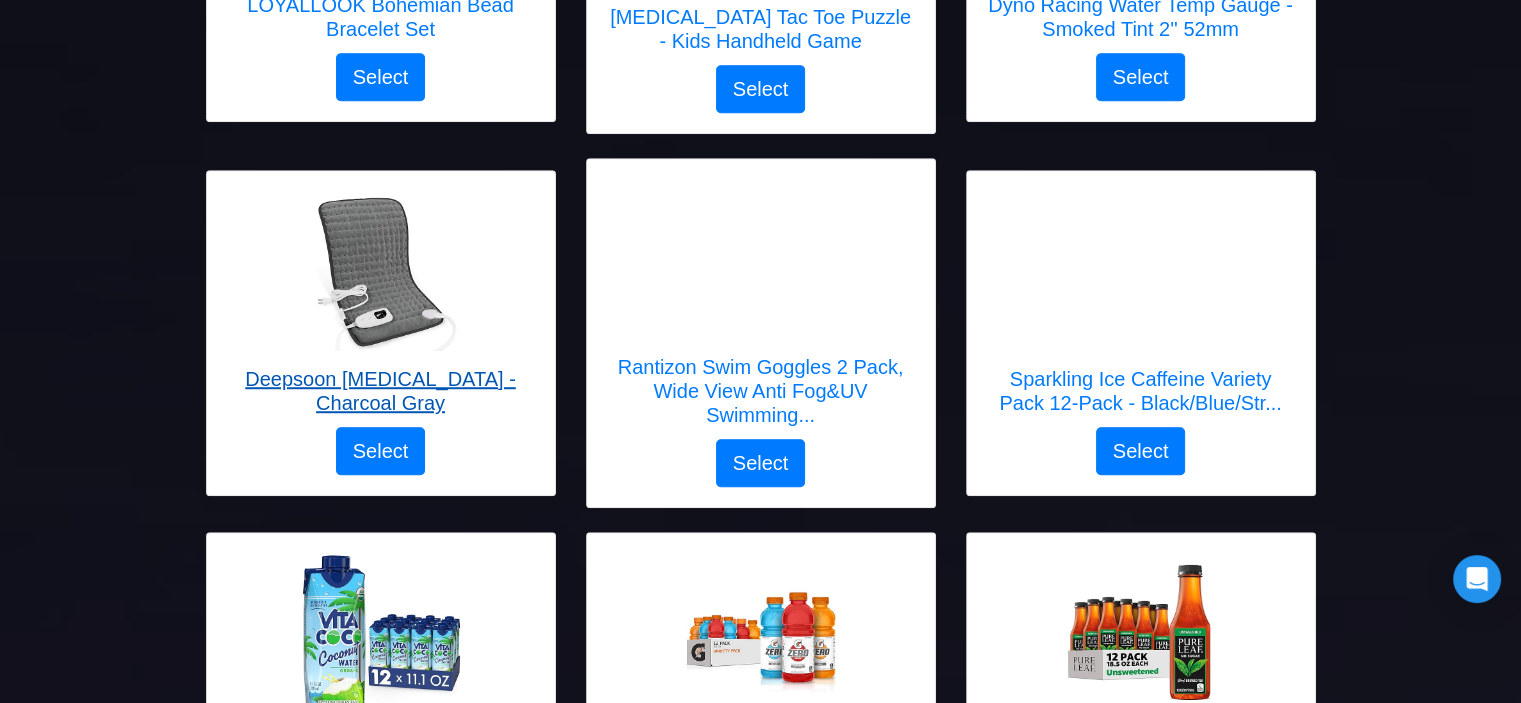 click on "Deepsoon [MEDICAL_DATA] - Charcoal Gray" at bounding box center [381, 391] 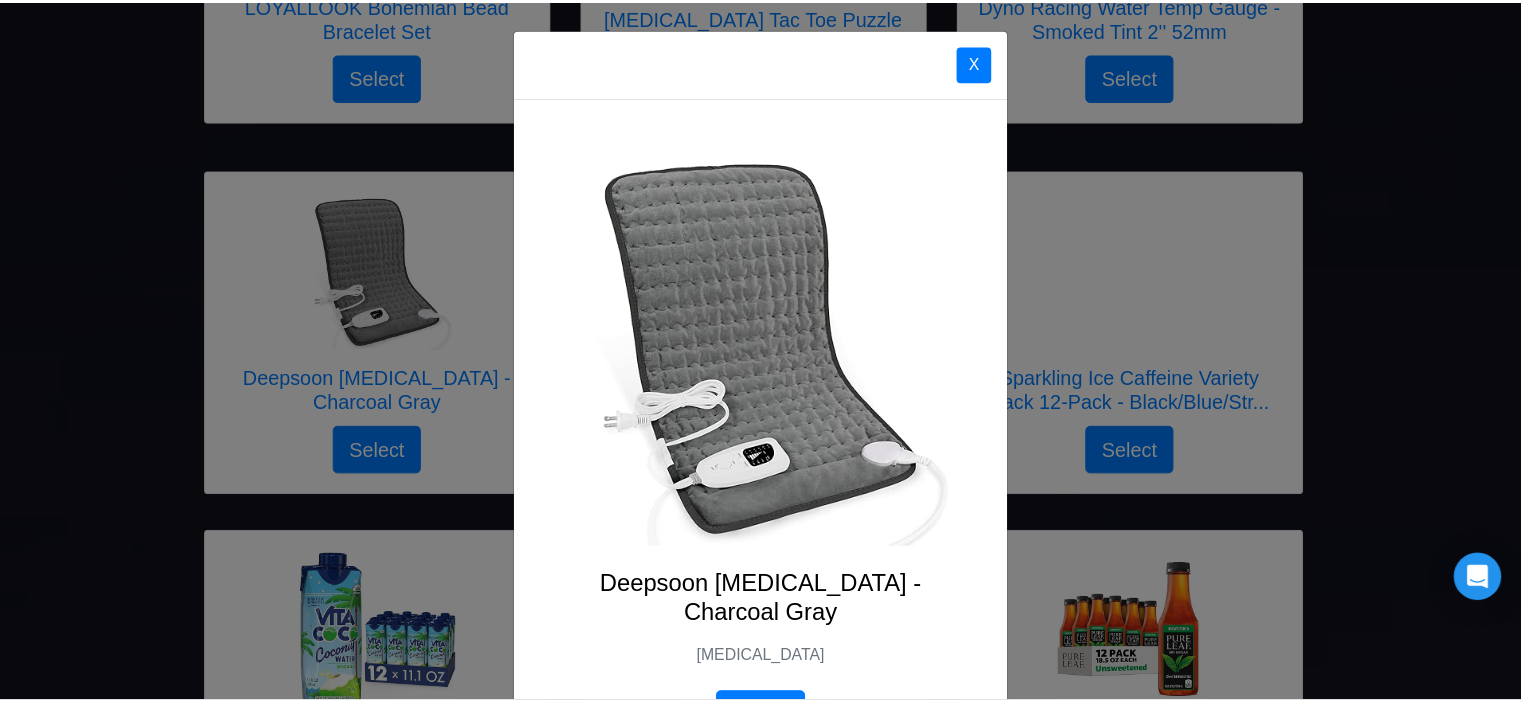scroll, scrollTop: 0, scrollLeft: 0, axis: both 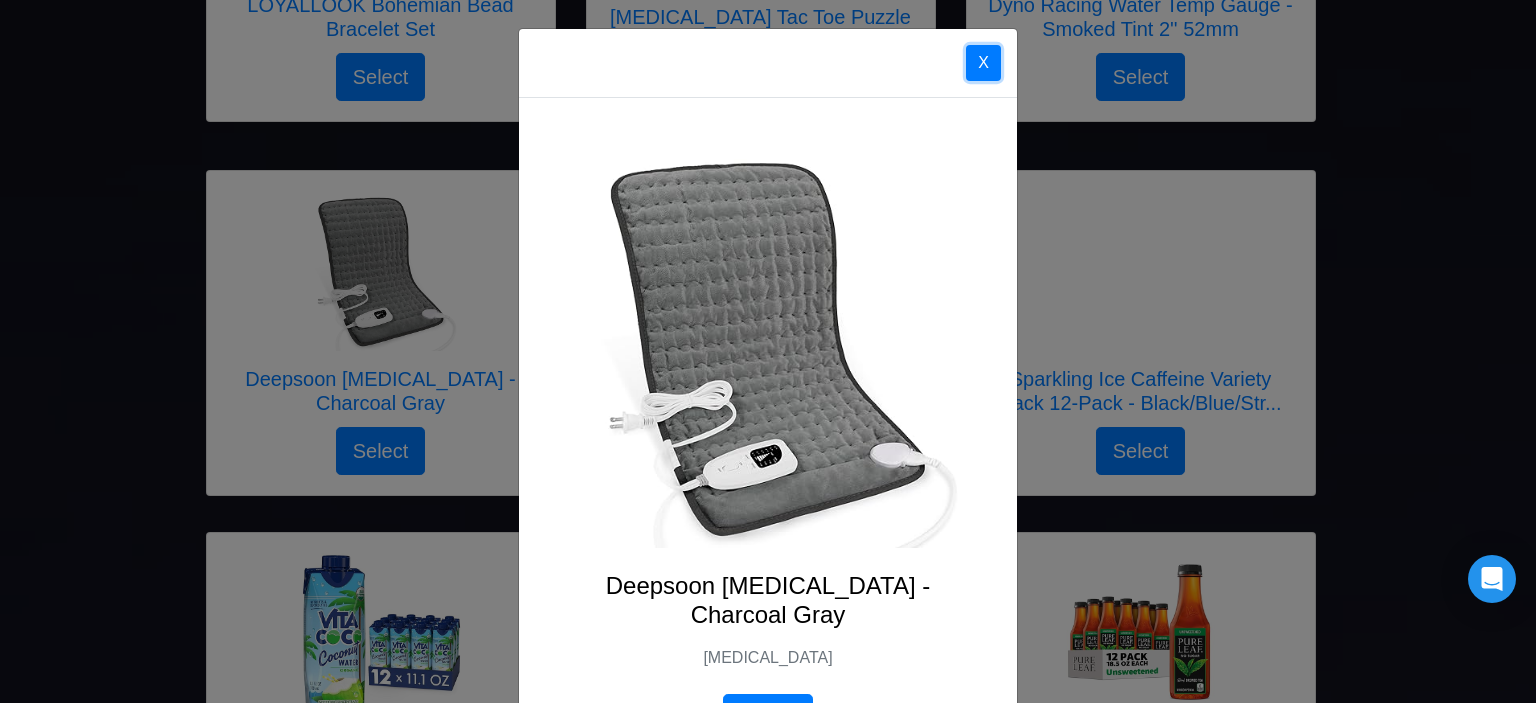 click on "X" at bounding box center [983, 63] 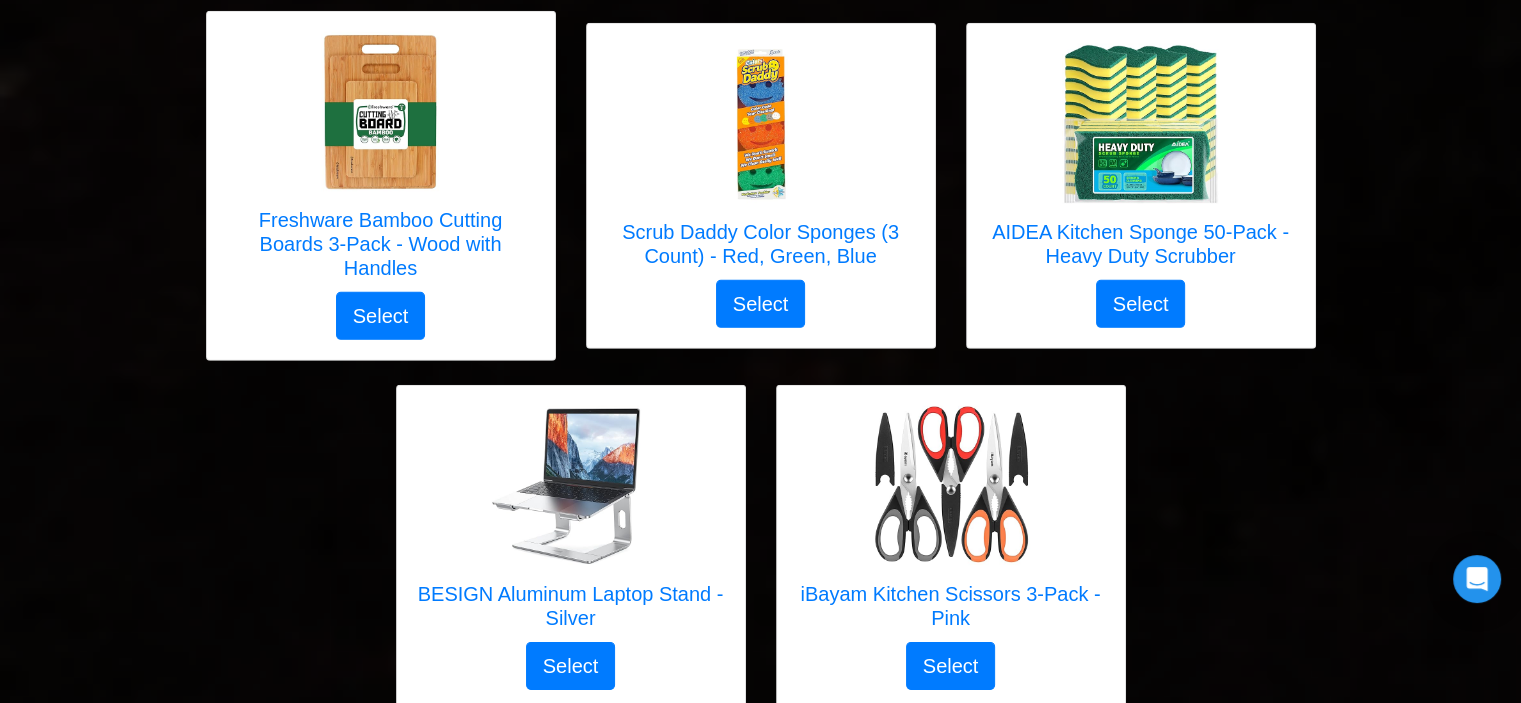 scroll, scrollTop: 6159, scrollLeft: 0, axis: vertical 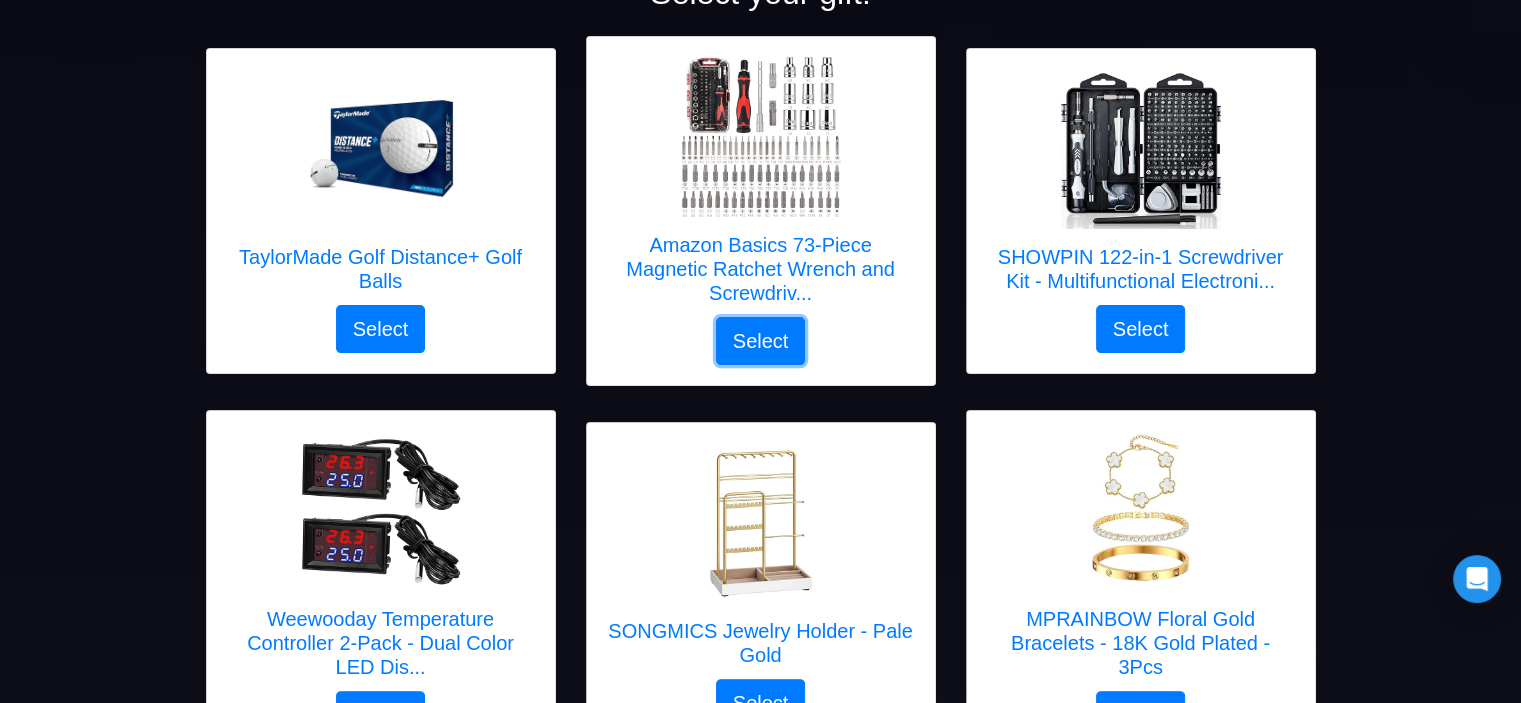 click on "Select" at bounding box center [761, 341] 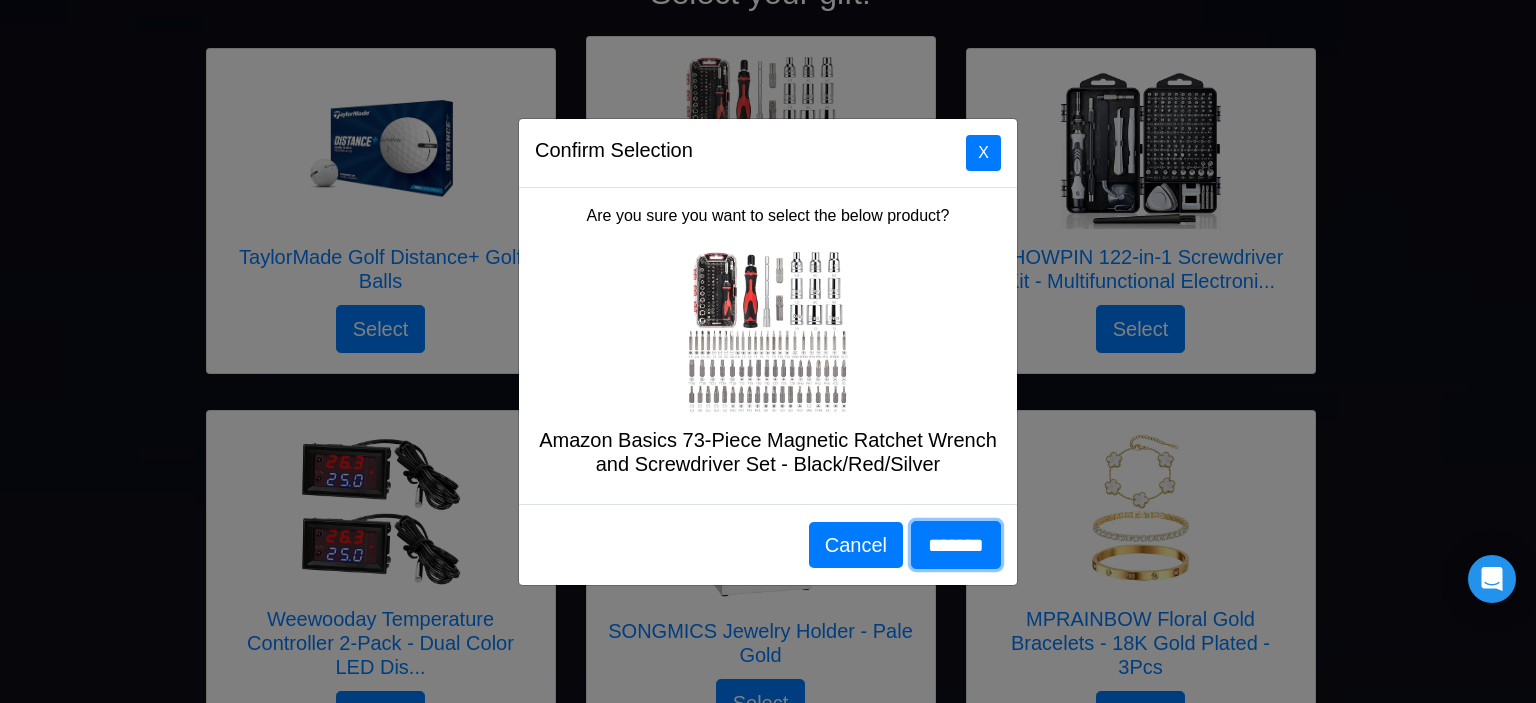 click on "*******" at bounding box center (956, 545) 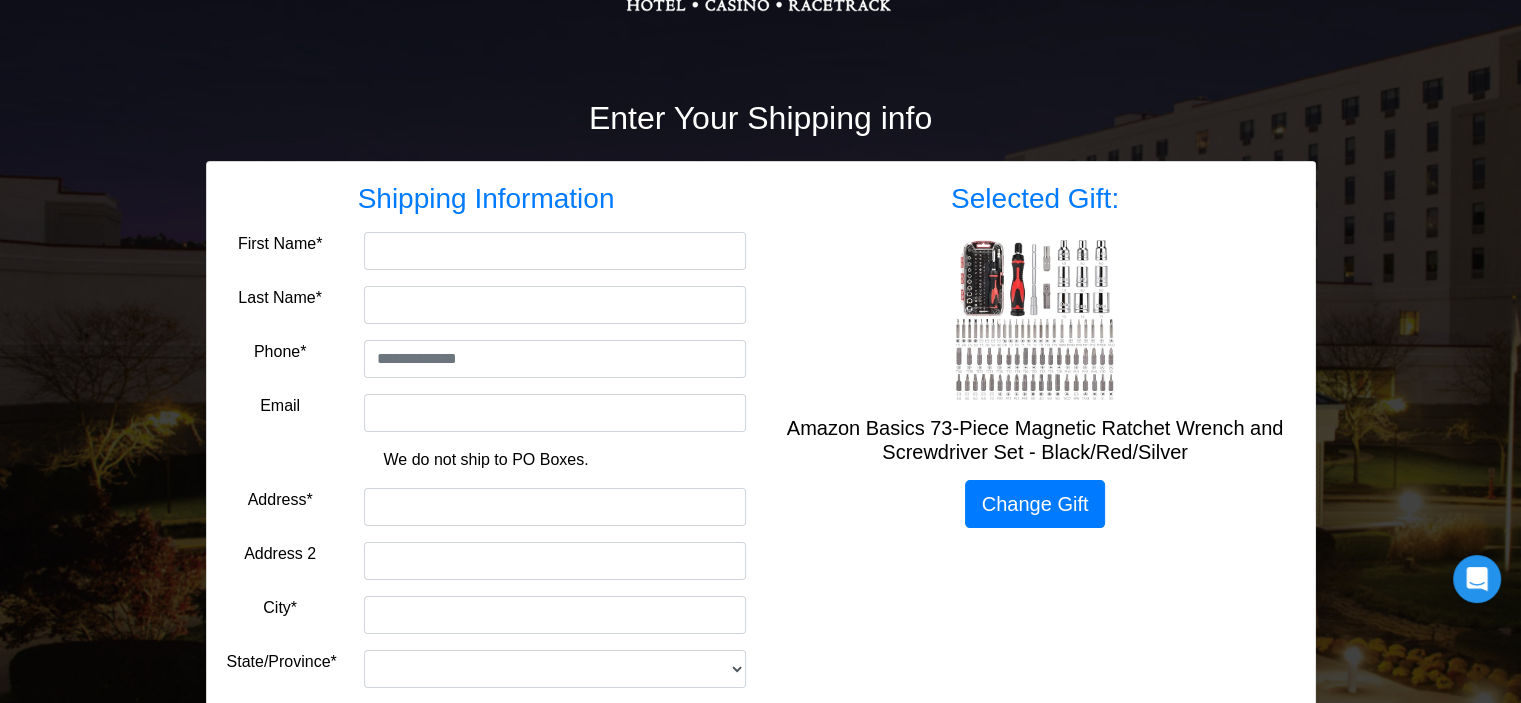 scroll, scrollTop: 200, scrollLeft: 0, axis: vertical 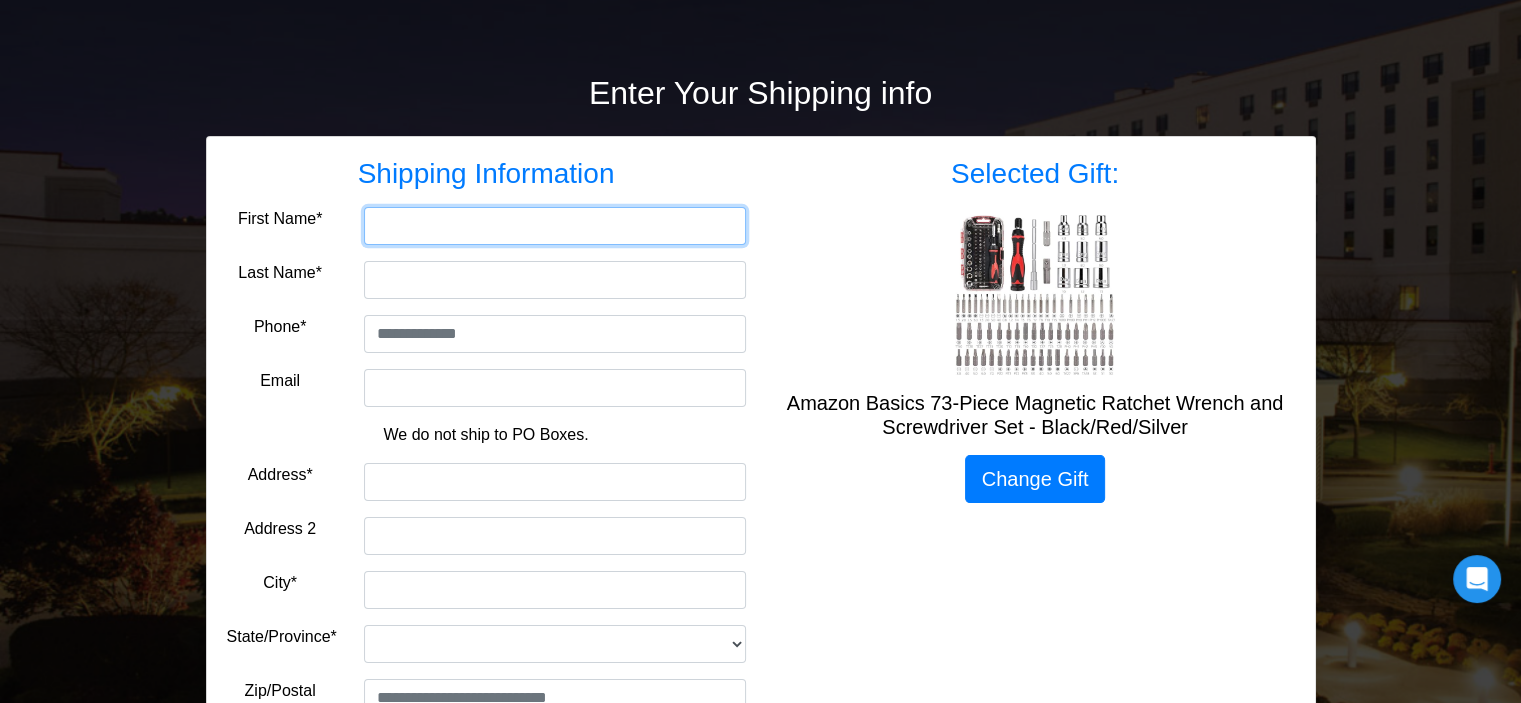 click on "First Name*" at bounding box center [555, 226] 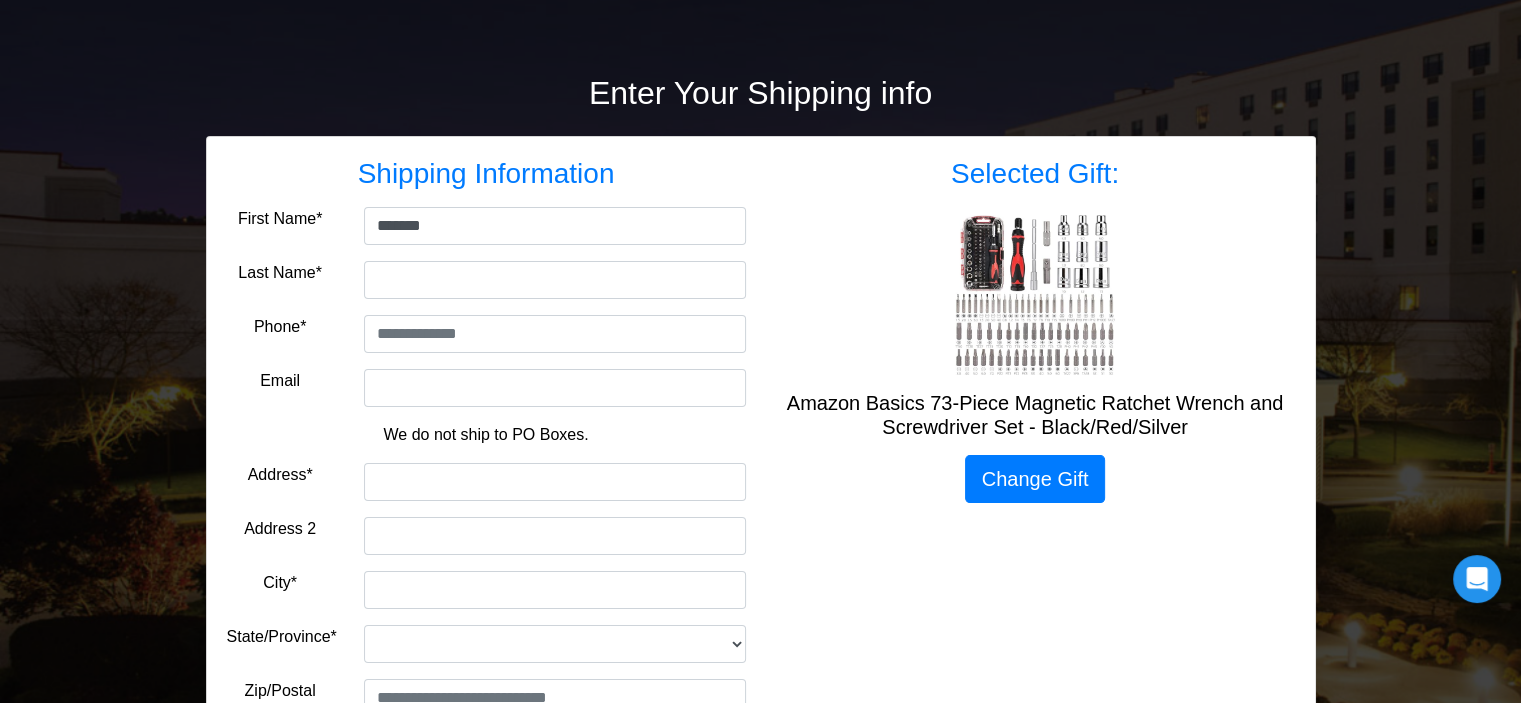 type on "********" 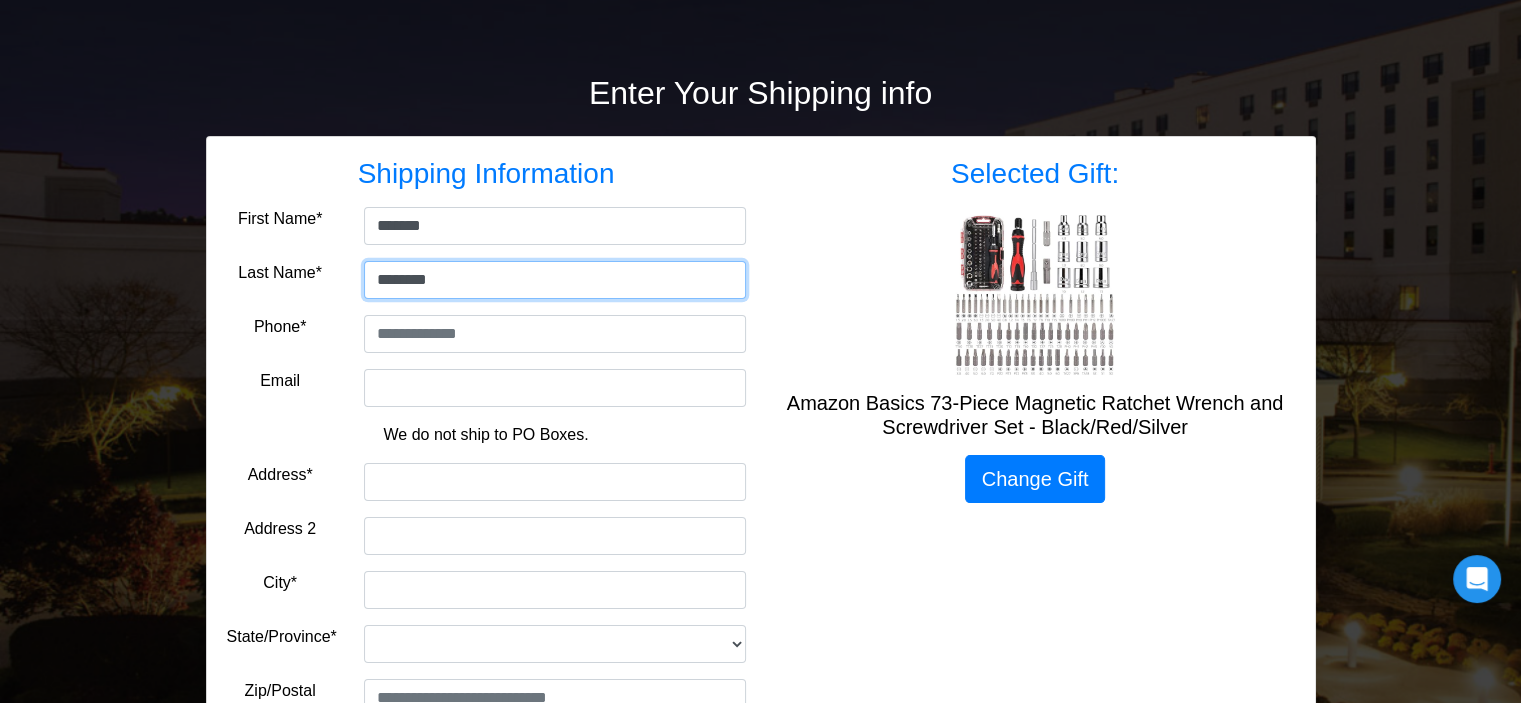 type on "**********" 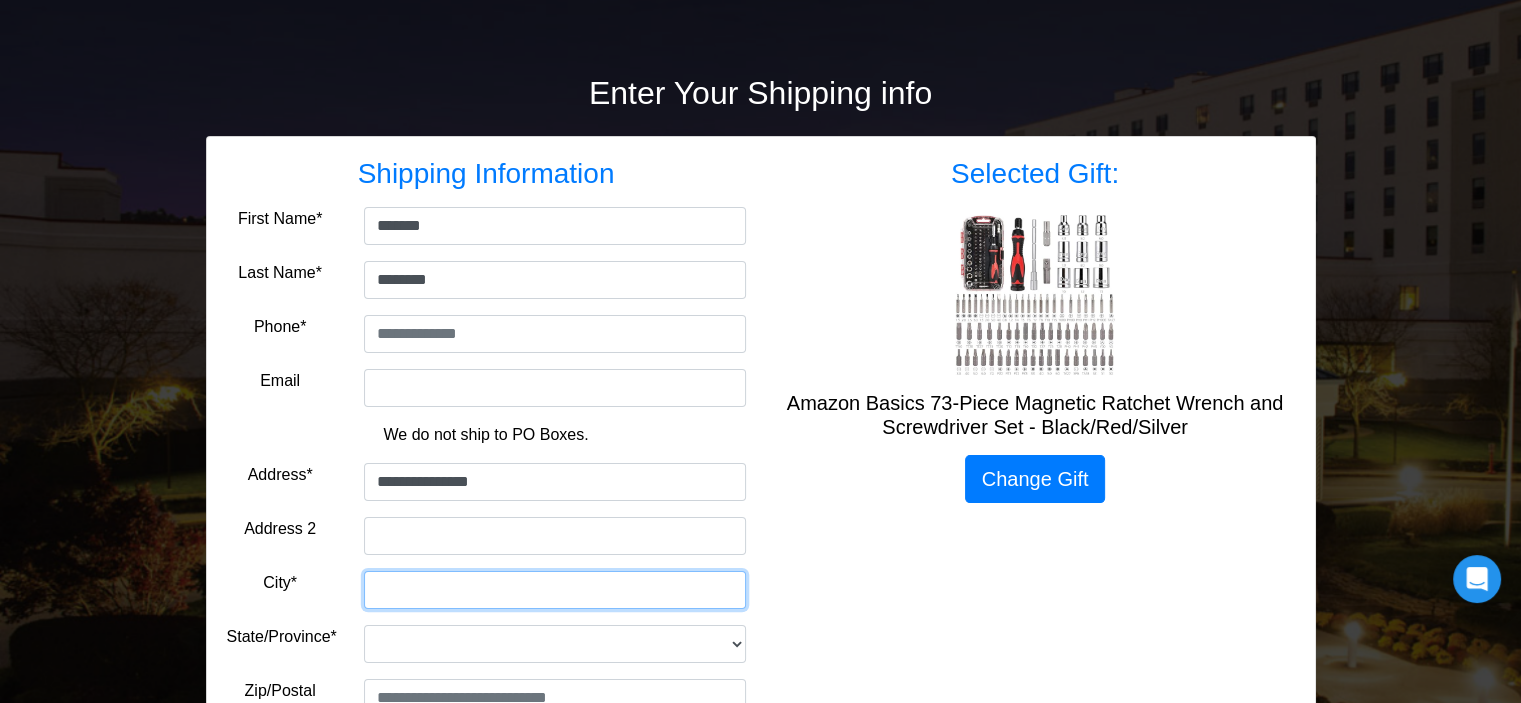 type on "**********" 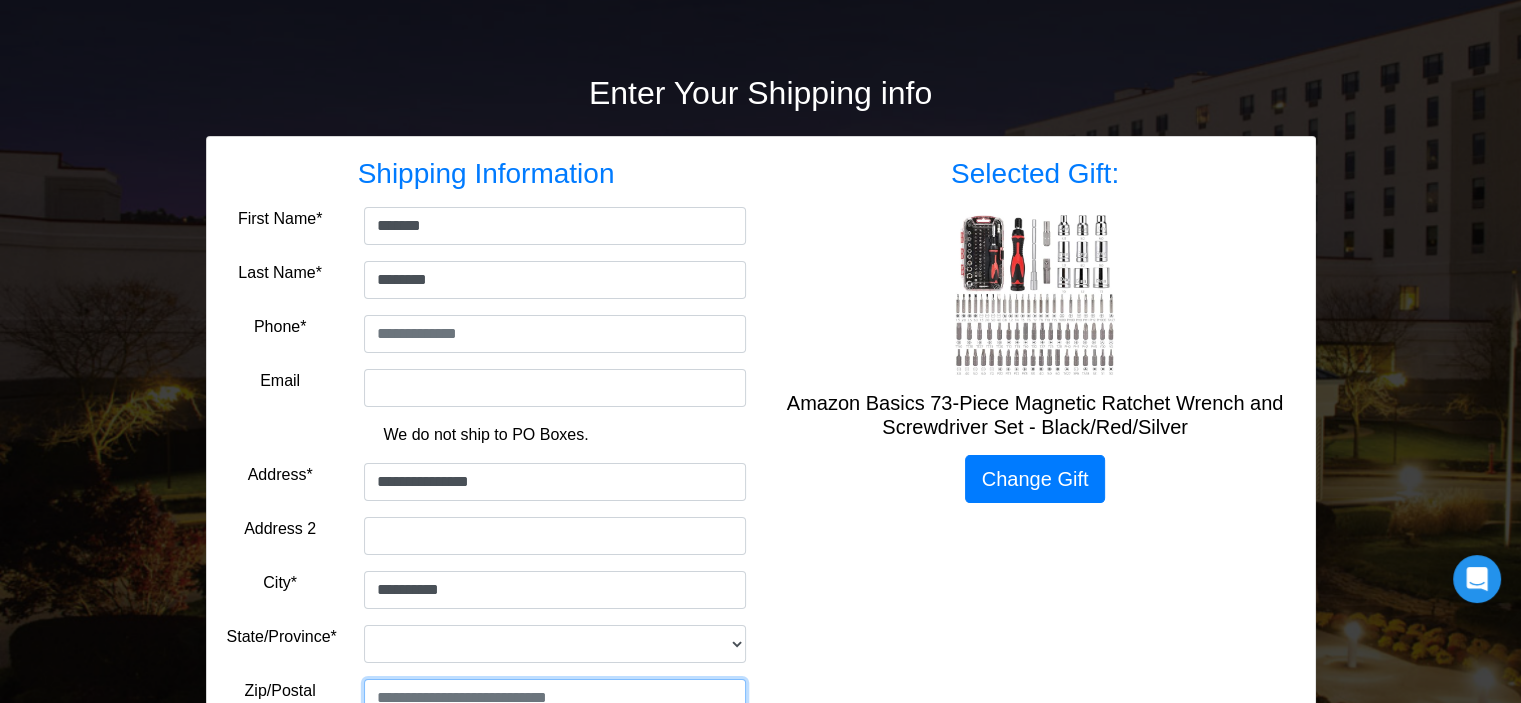 type on "*****" 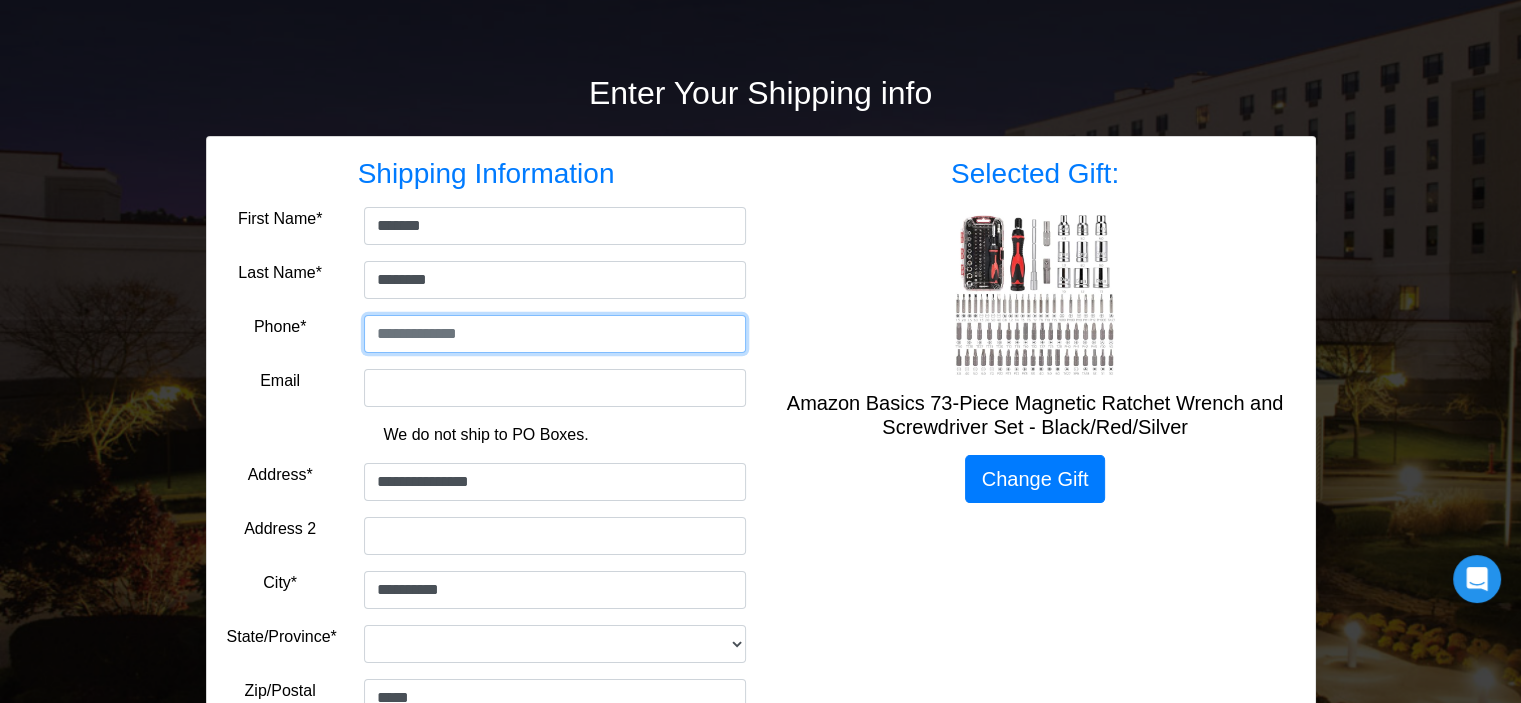 drag, startPoint x: 552, startPoint y: 334, endPoint x: 567, endPoint y: 297, distance: 39.92493 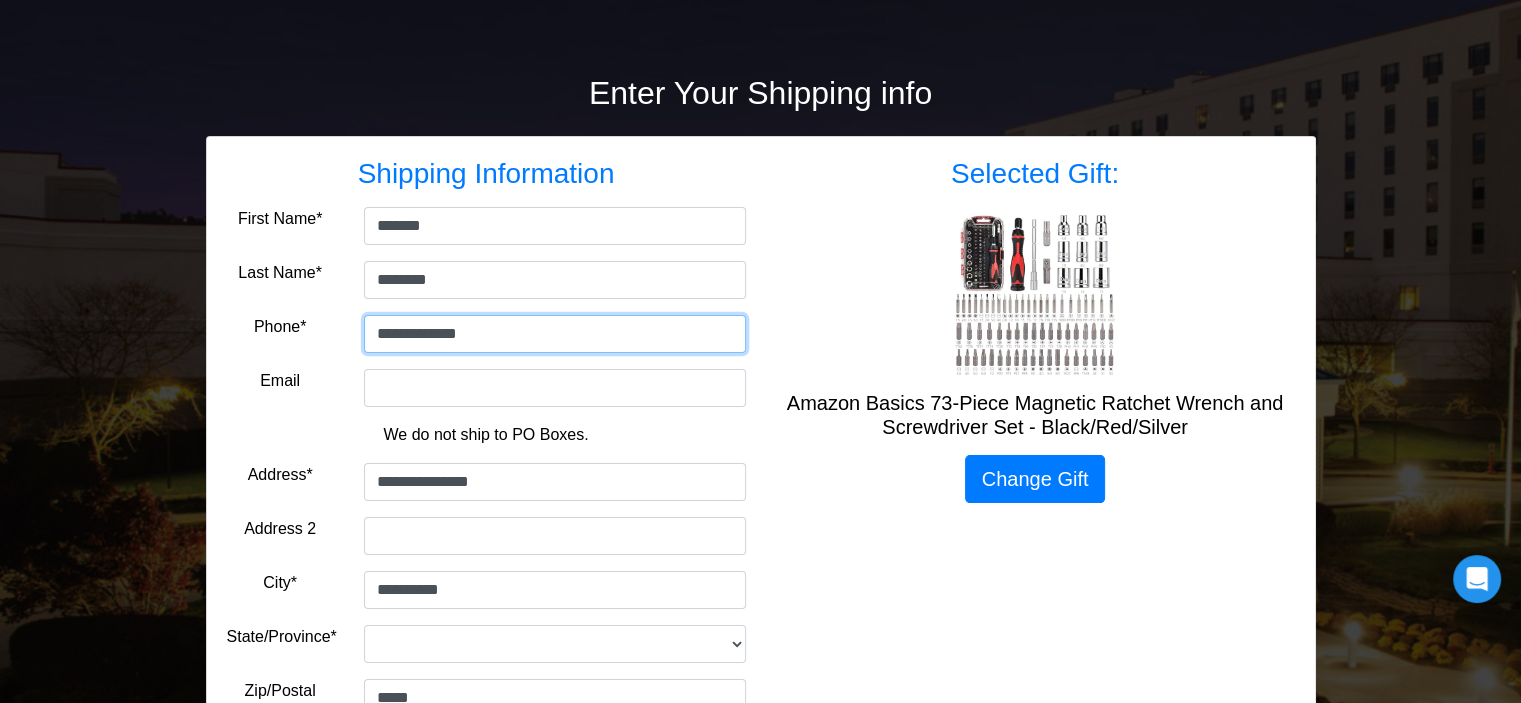 type on "**********" 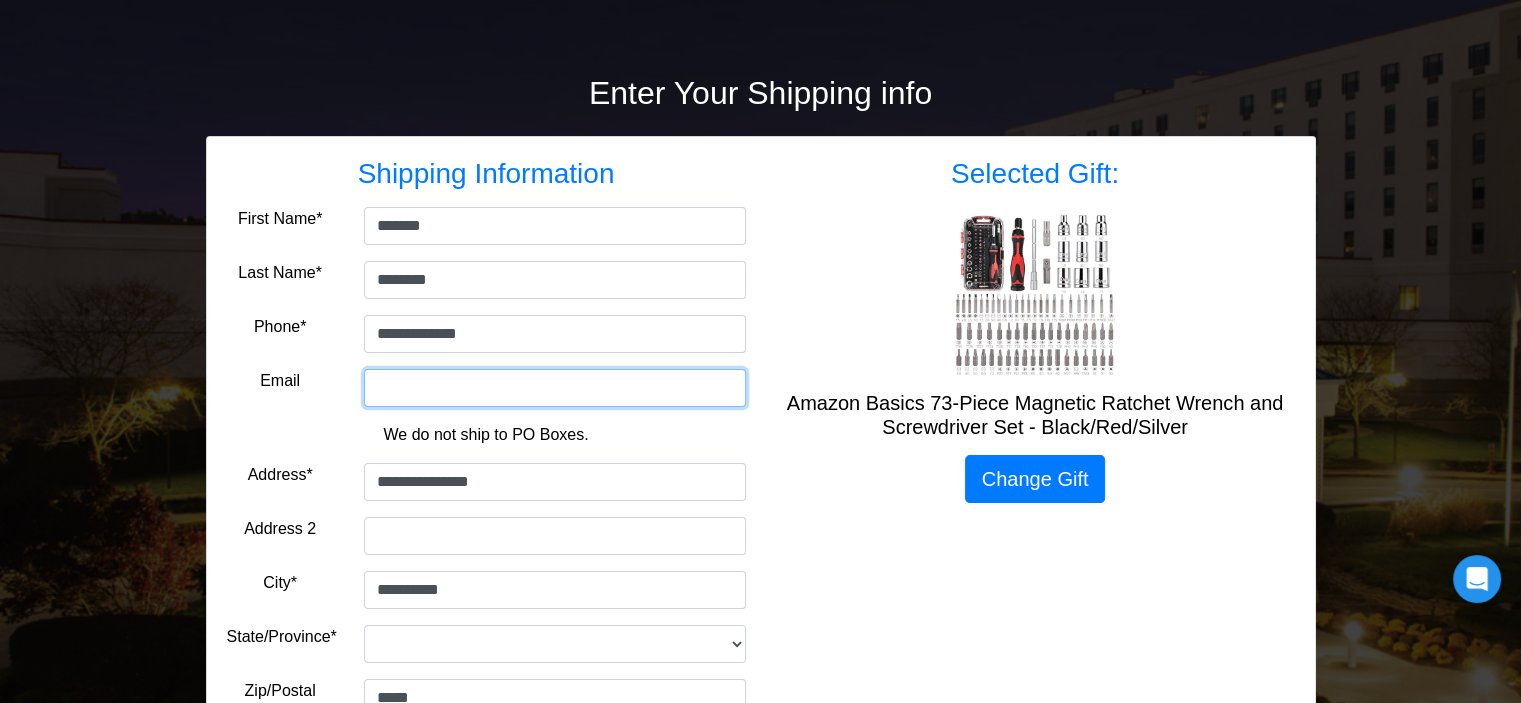 type on "*" 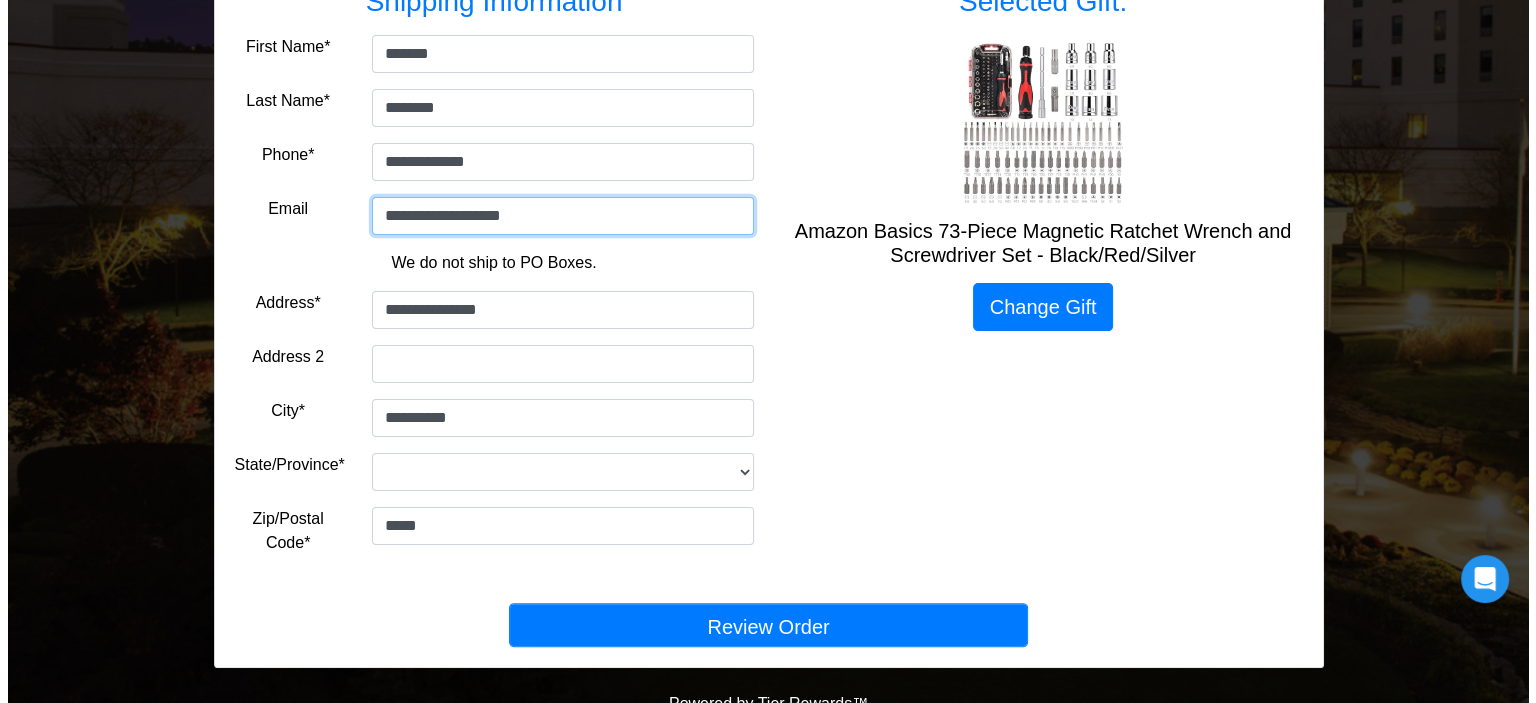 scroll, scrollTop: 384, scrollLeft: 0, axis: vertical 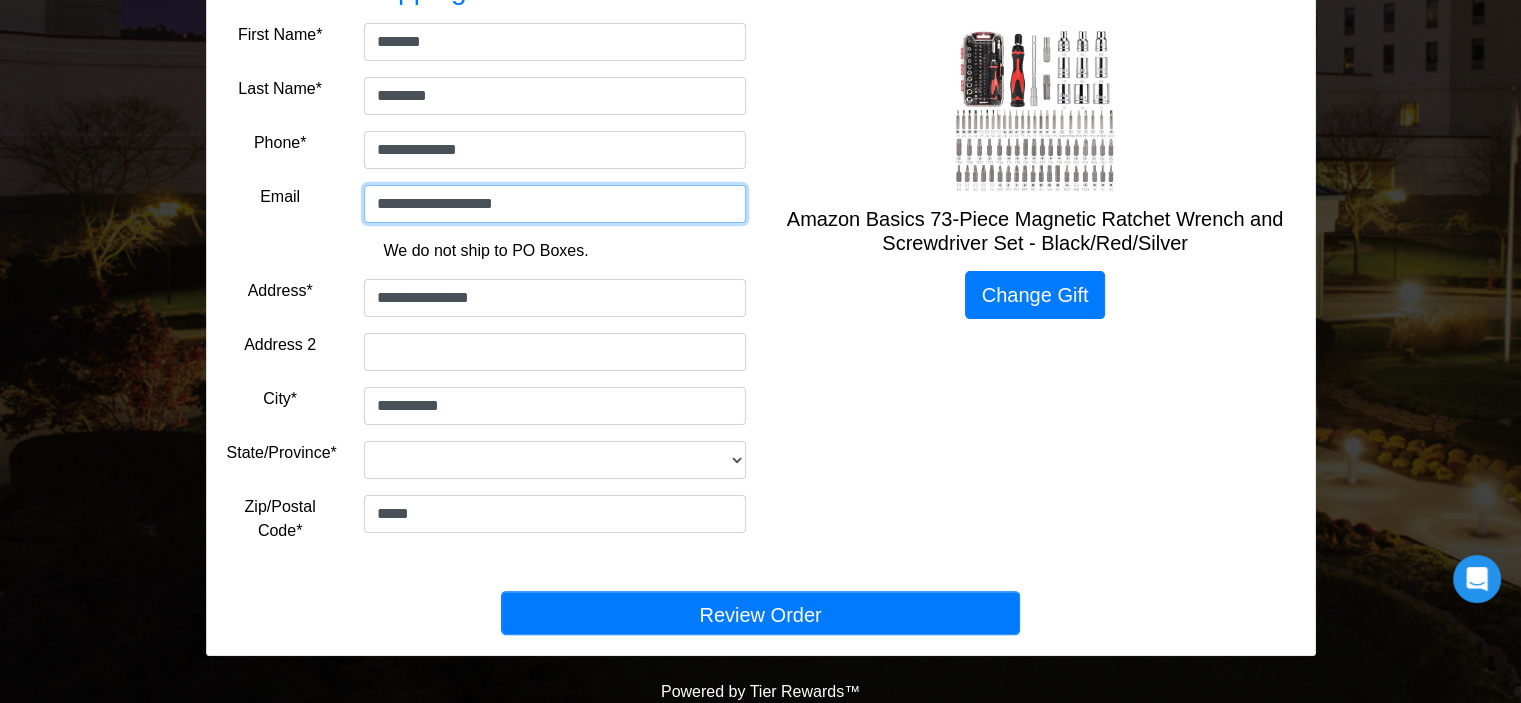 type on "**********" 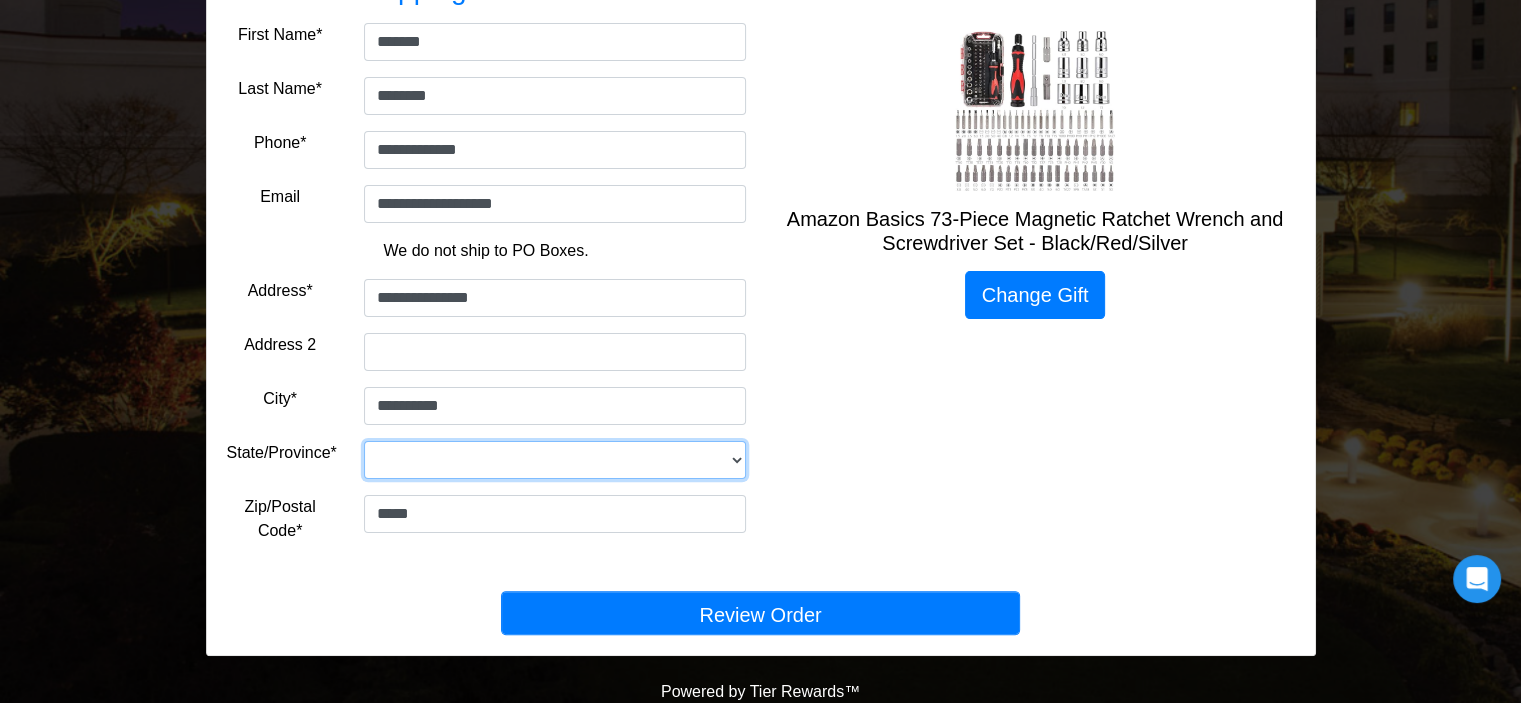 click on "**********" at bounding box center (555, 460) 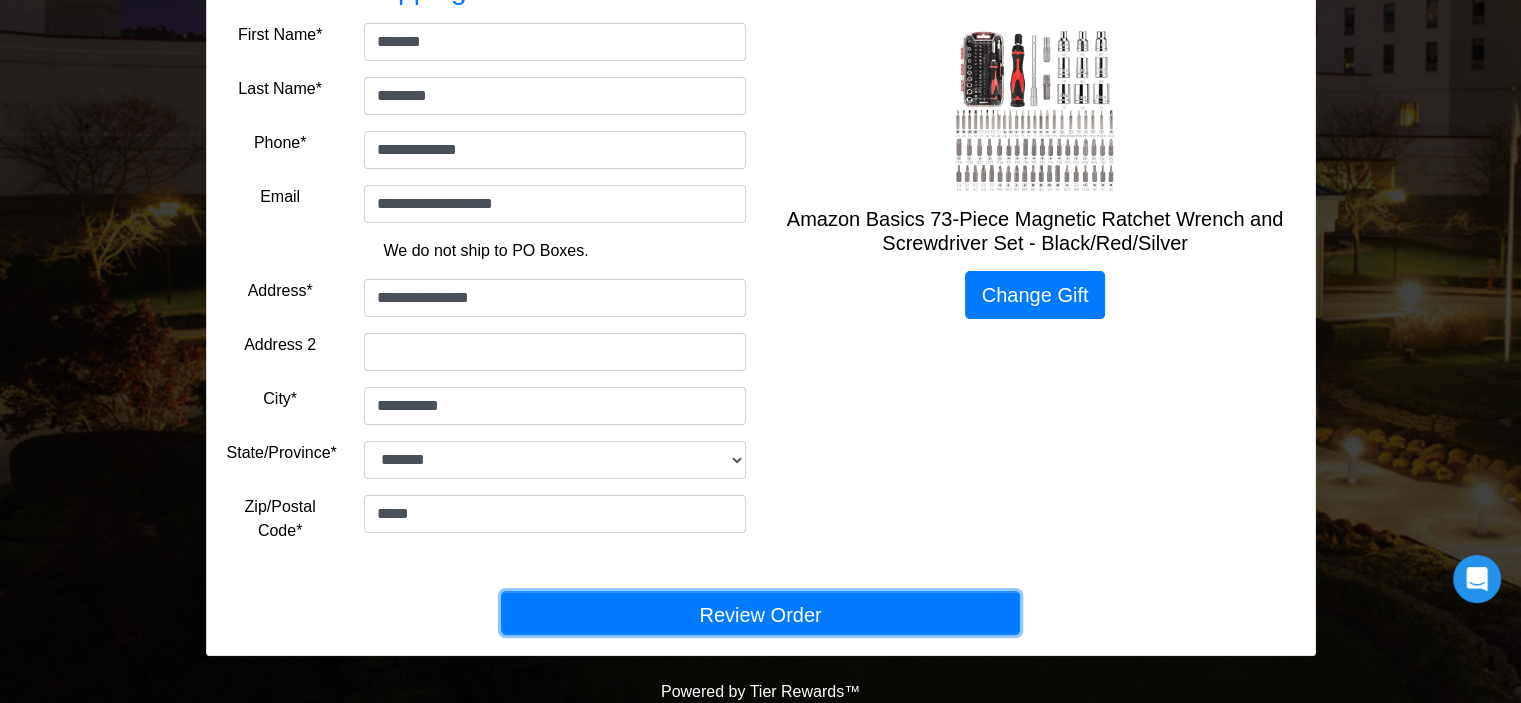 click on "Review Order" at bounding box center [760, 613] 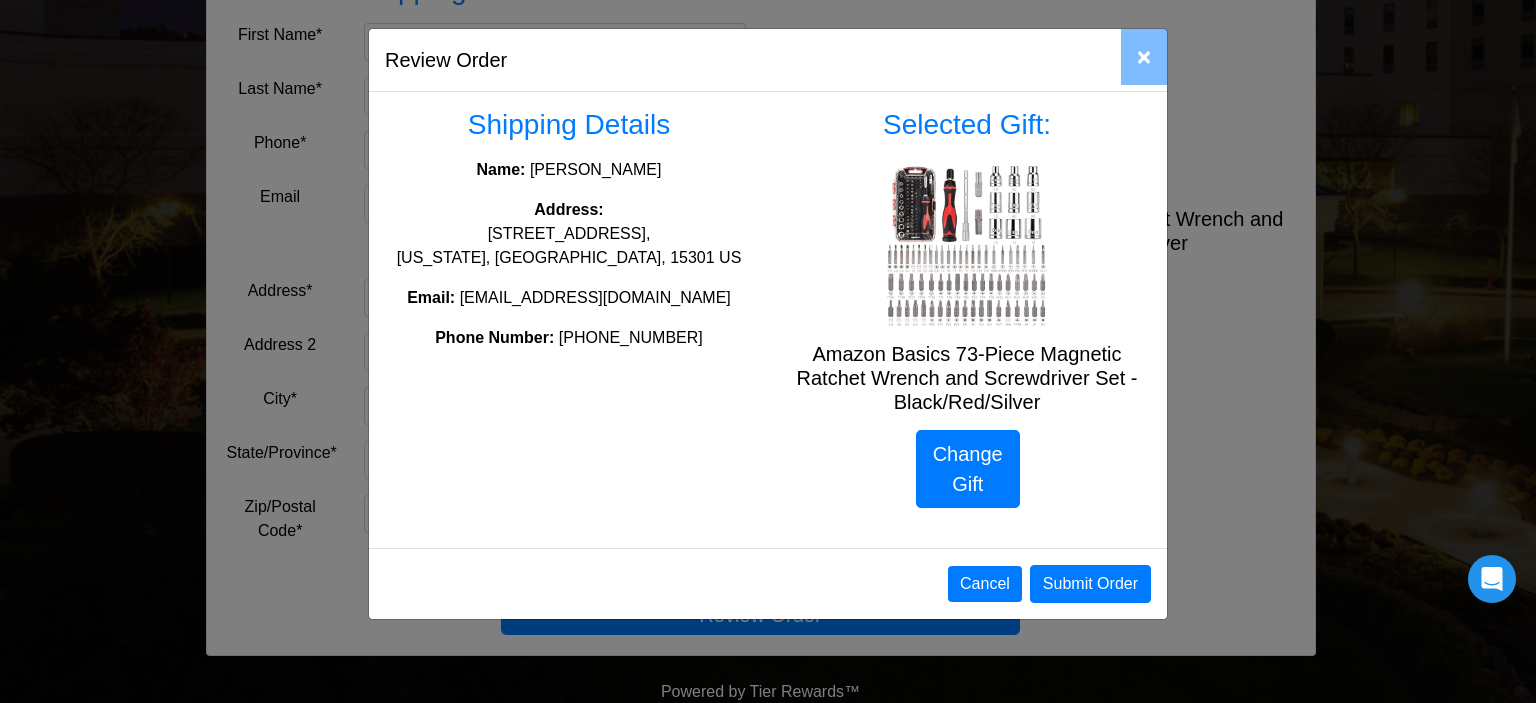 click on "Cancel
Submit Order" at bounding box center [768, 583] 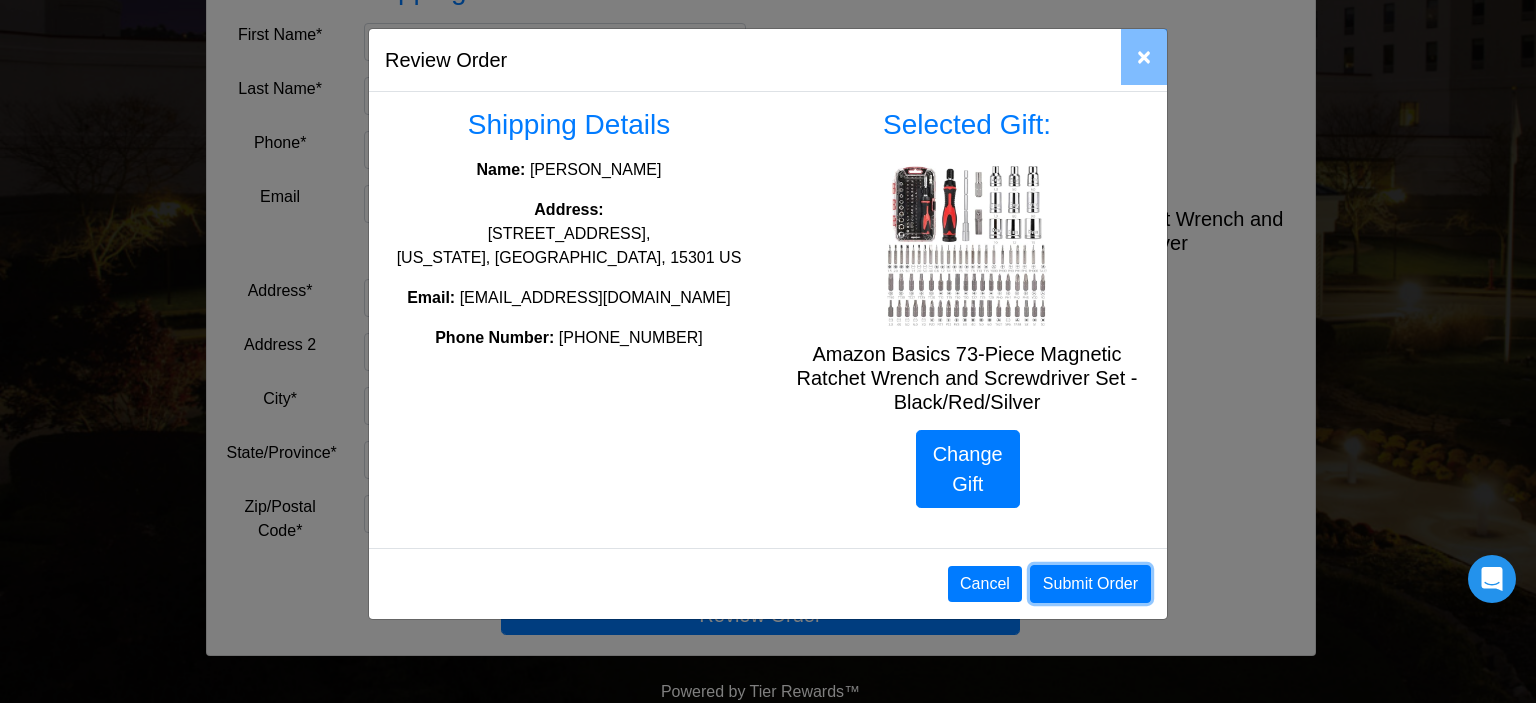 click on "Submit Order" at bounding box center (1090, 584) 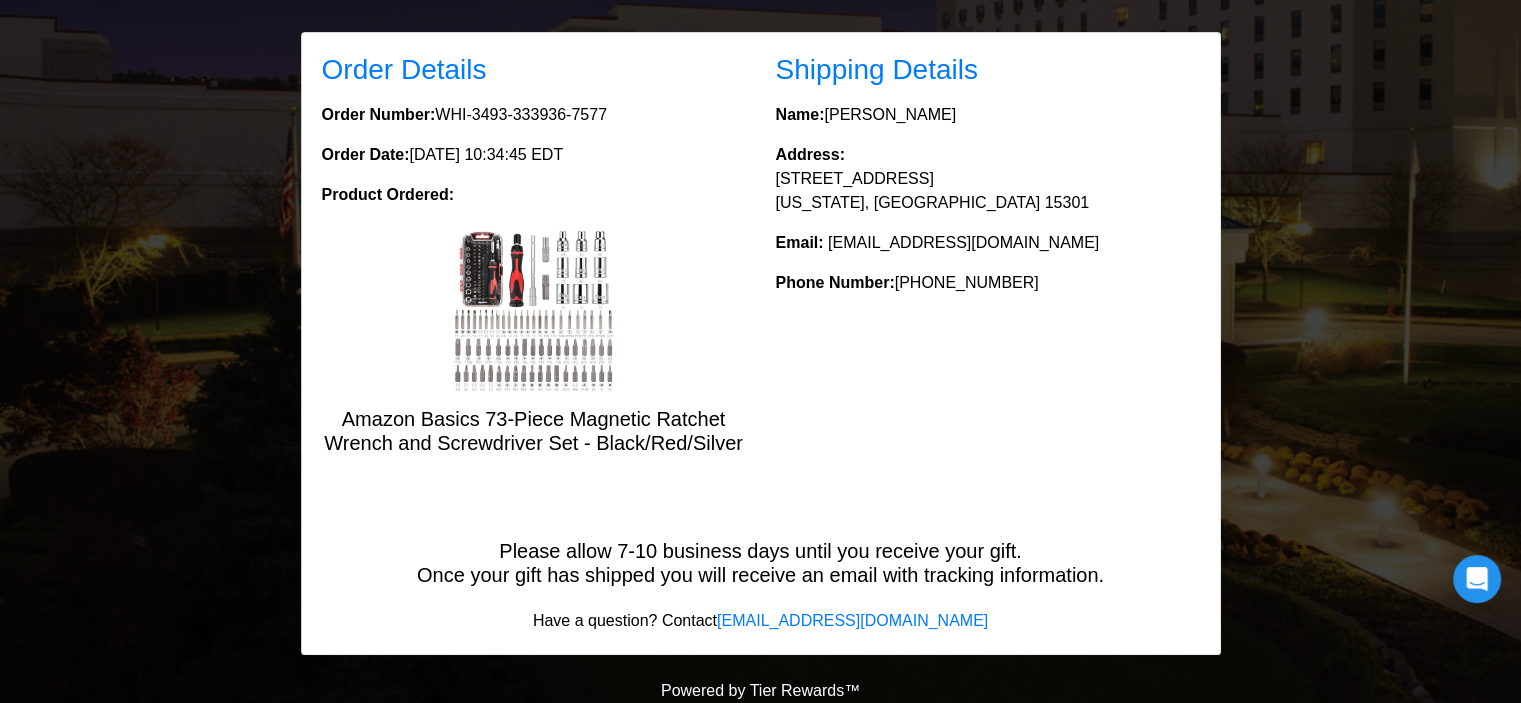 scroll, scrollTop: 0, scrollLeft: 0, axis: both 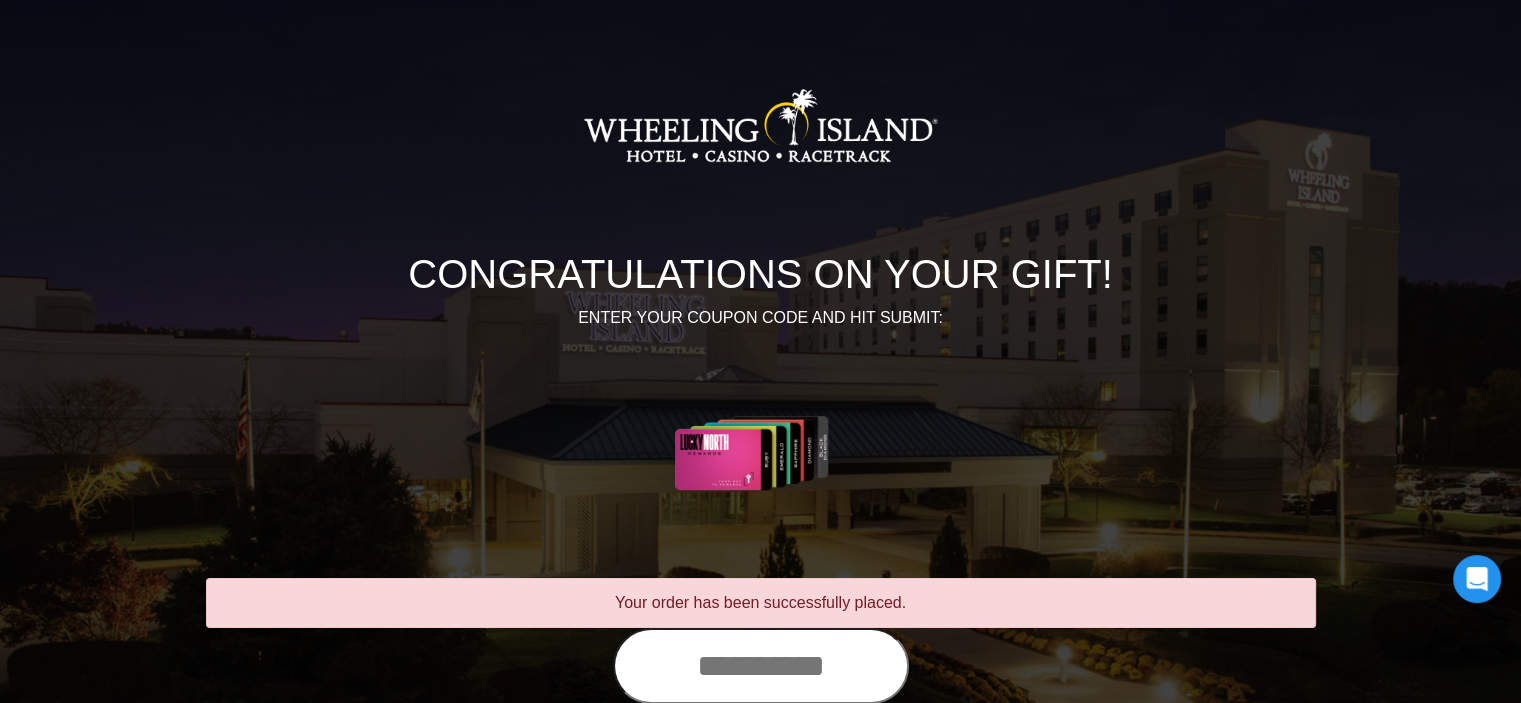 click at bounding box center (761, 666) 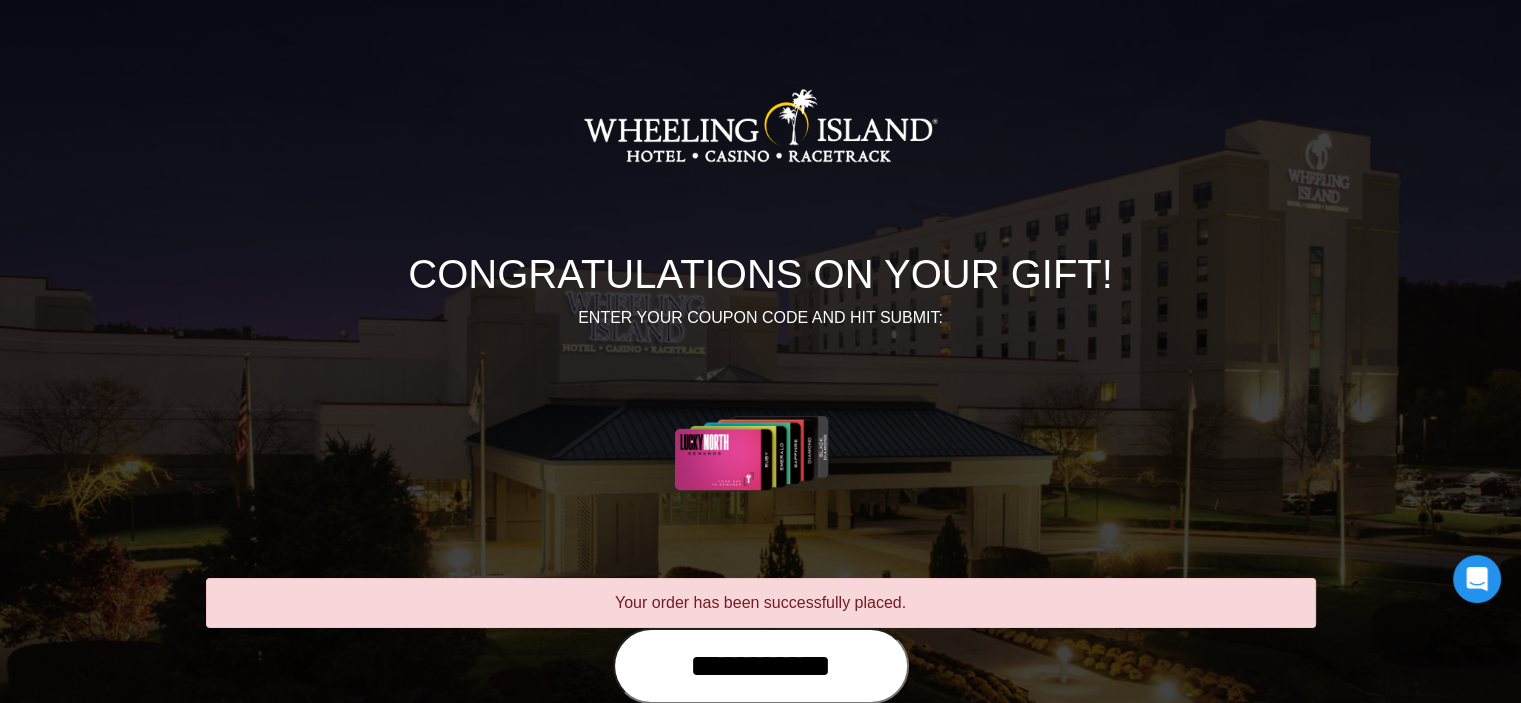 type on "**********" 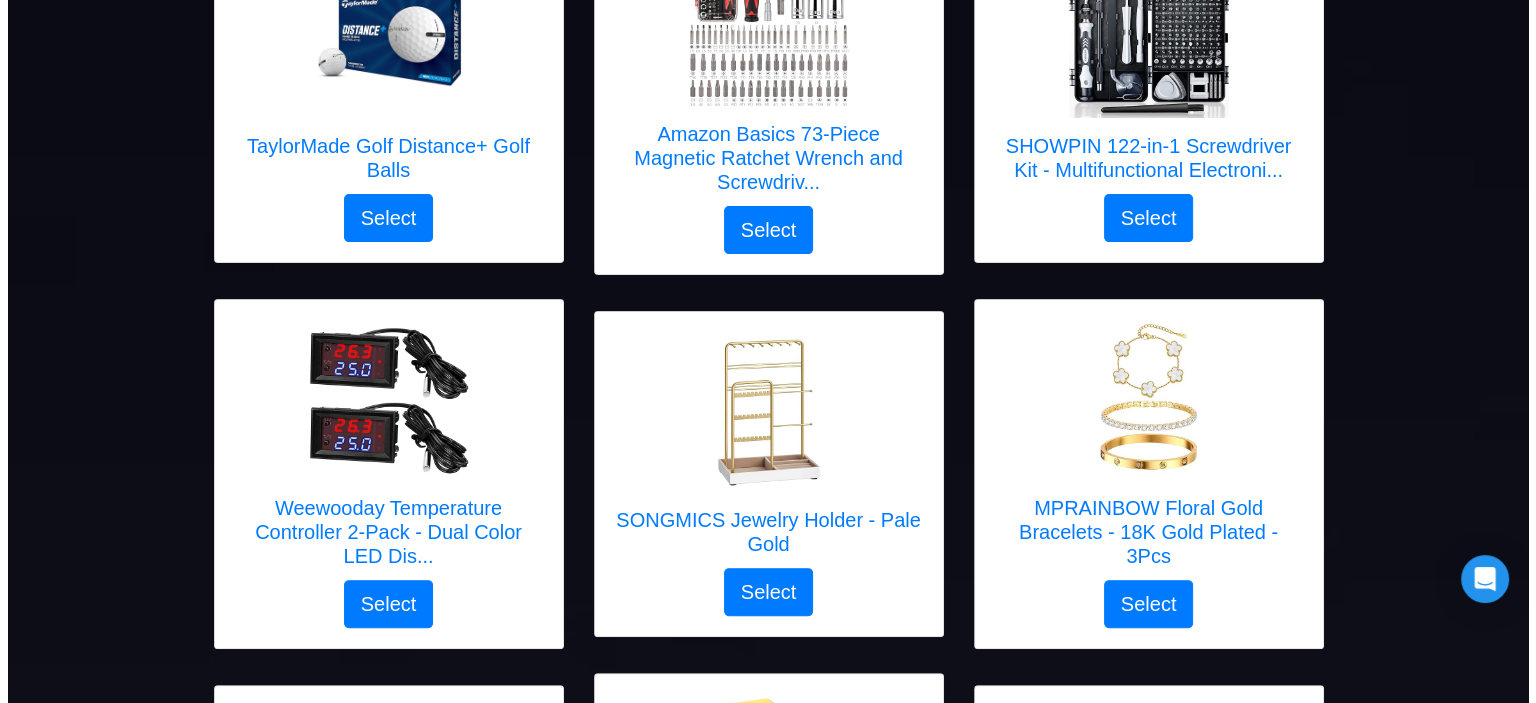 scroll, scrollTop: 0, scrollLeft: 0, axis: both 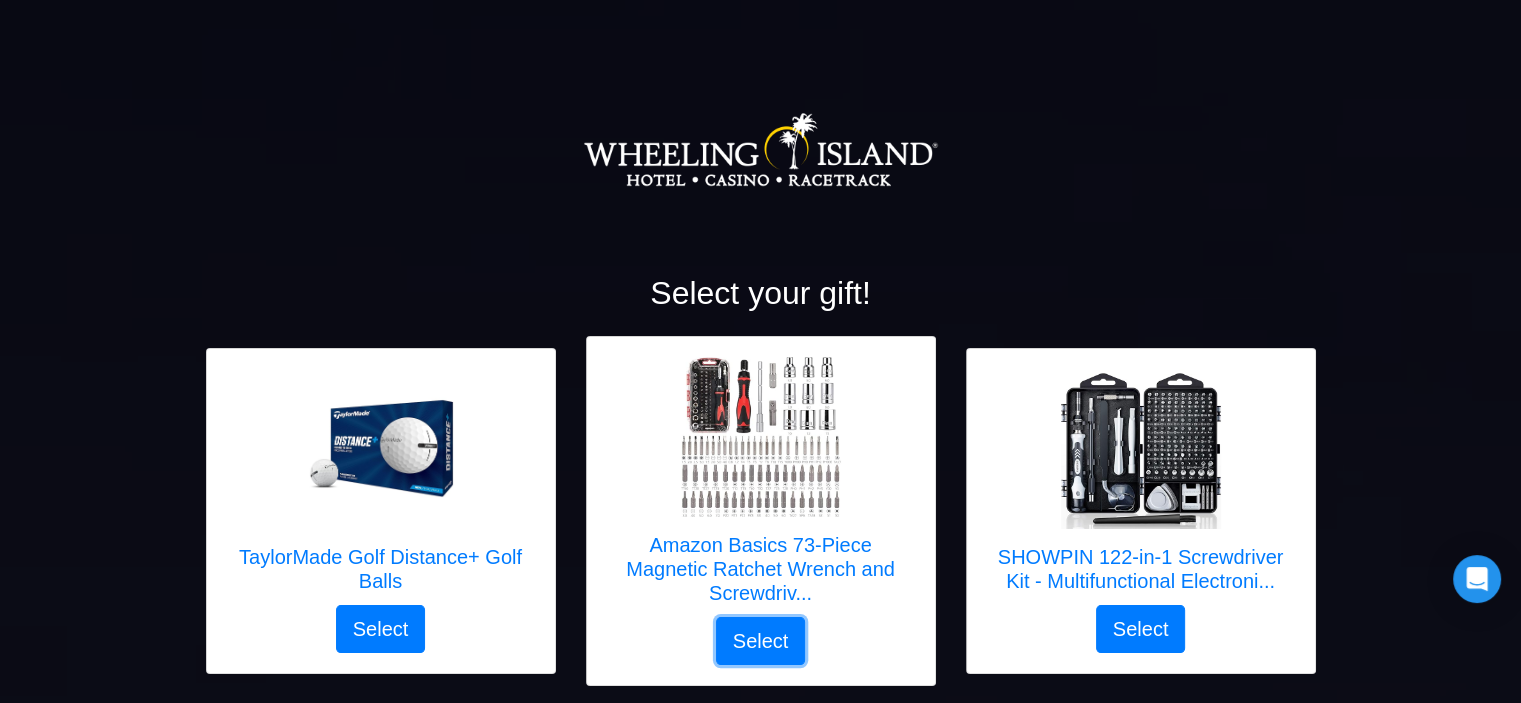 click on "Select" at bounding box center [761, 641] 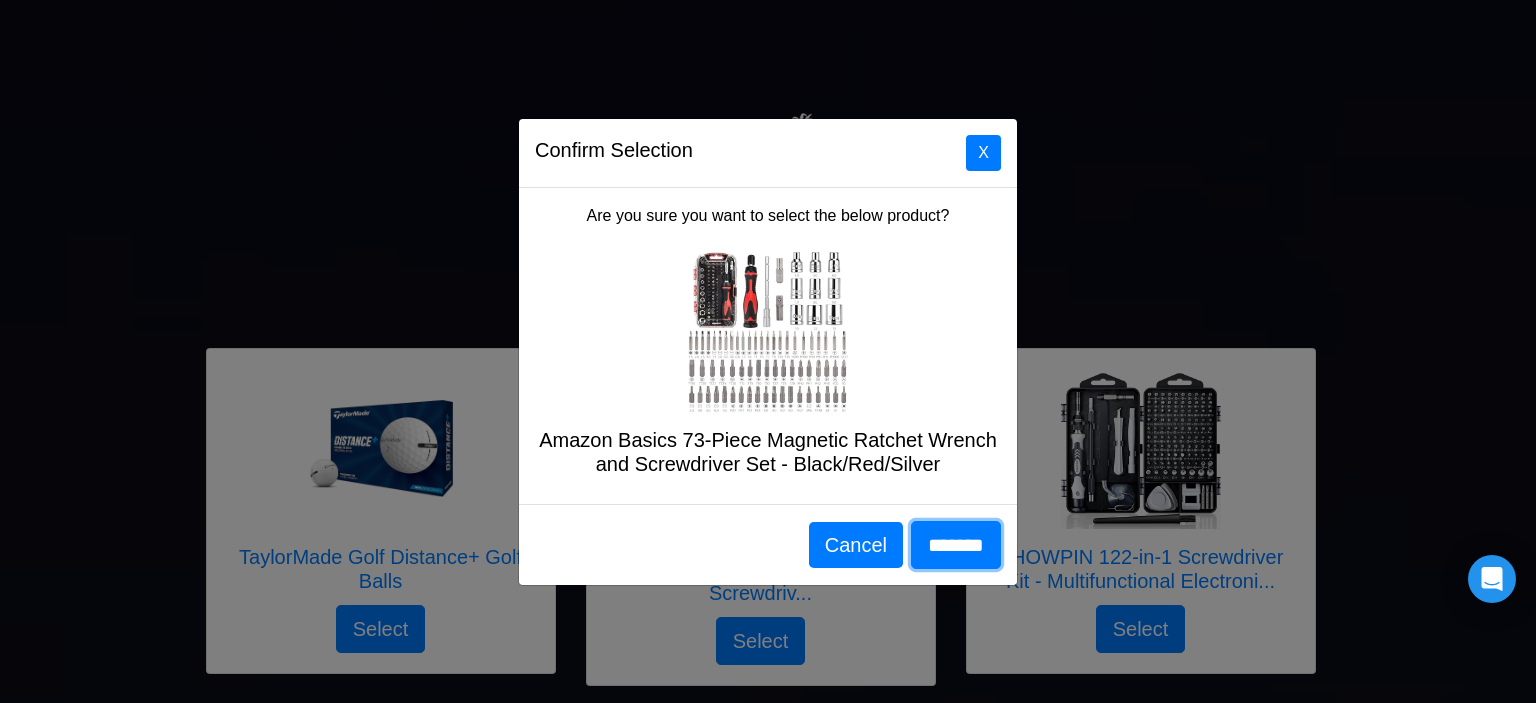 click on "*******" at bounding box center [956, 545] 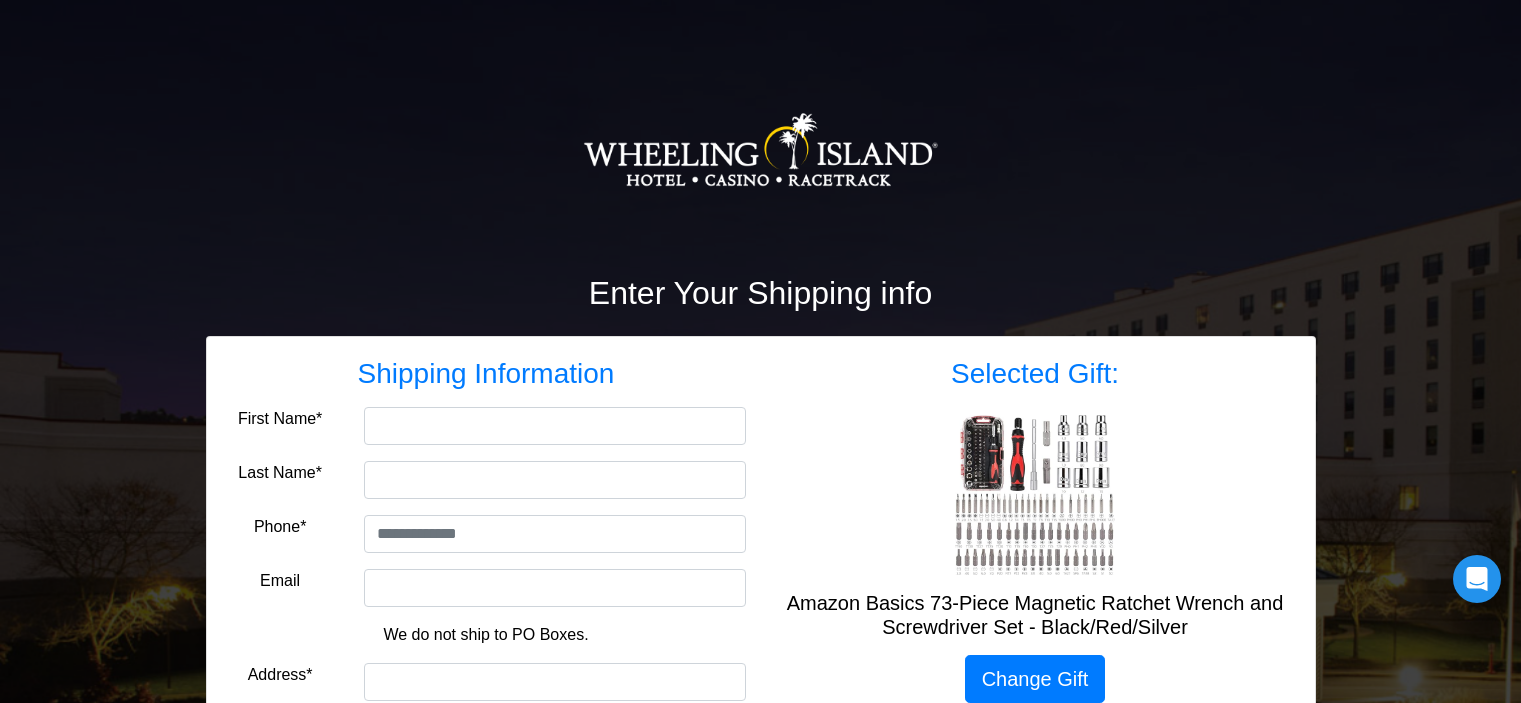 scroll, scrollTop: 0, scrollLeft: 0, axis: both 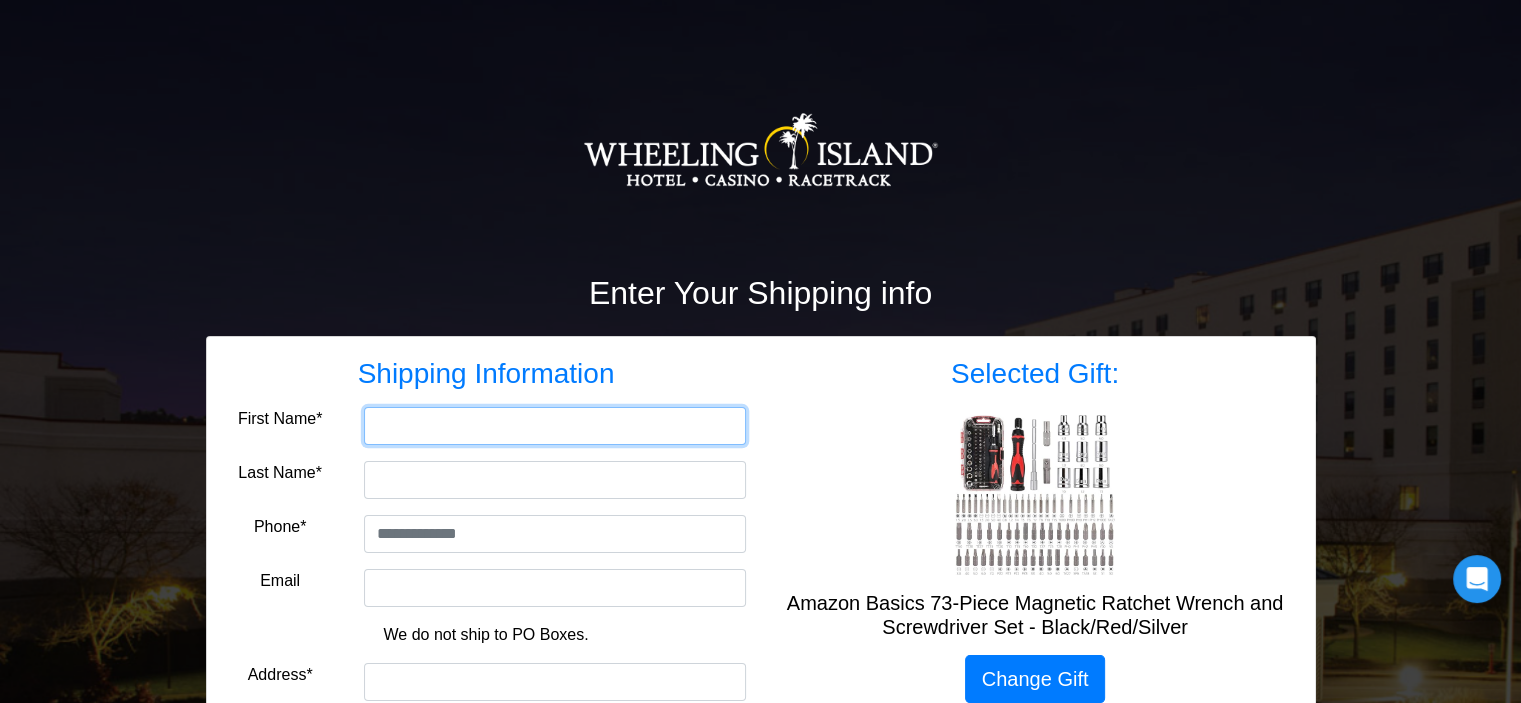 drag, startPoint x: 569, startPoint y: 443, endPoint x: 569, endPoint y: 429, distance: 14 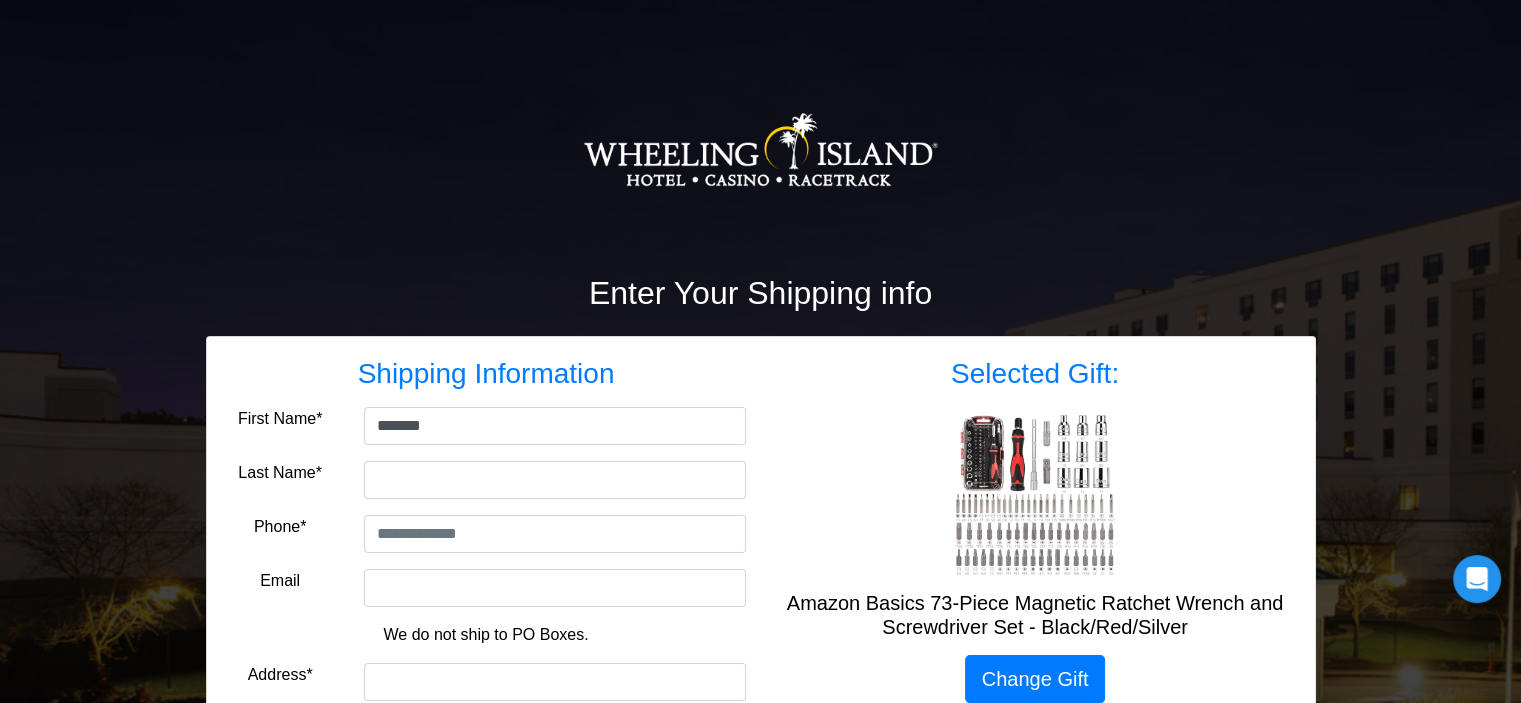 type on "********" 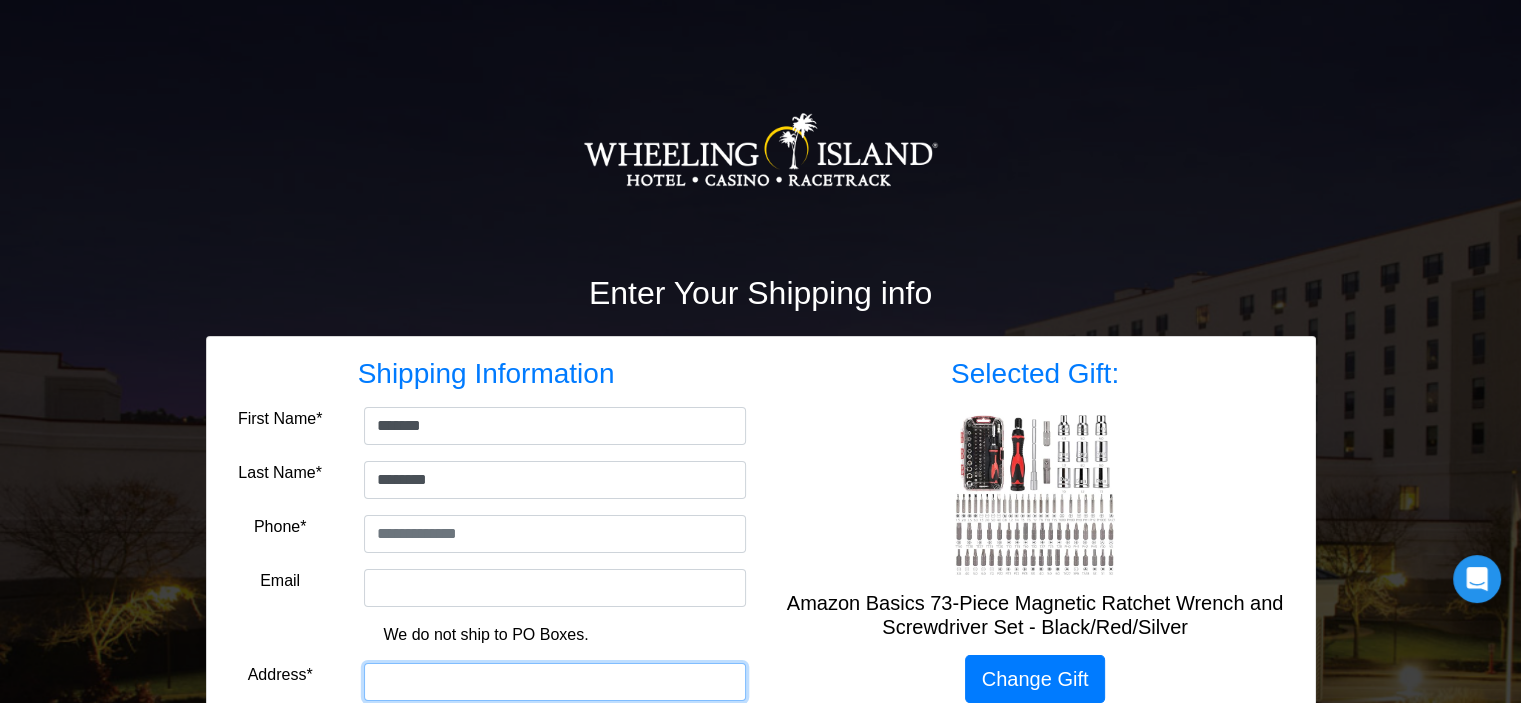 type on "**********" 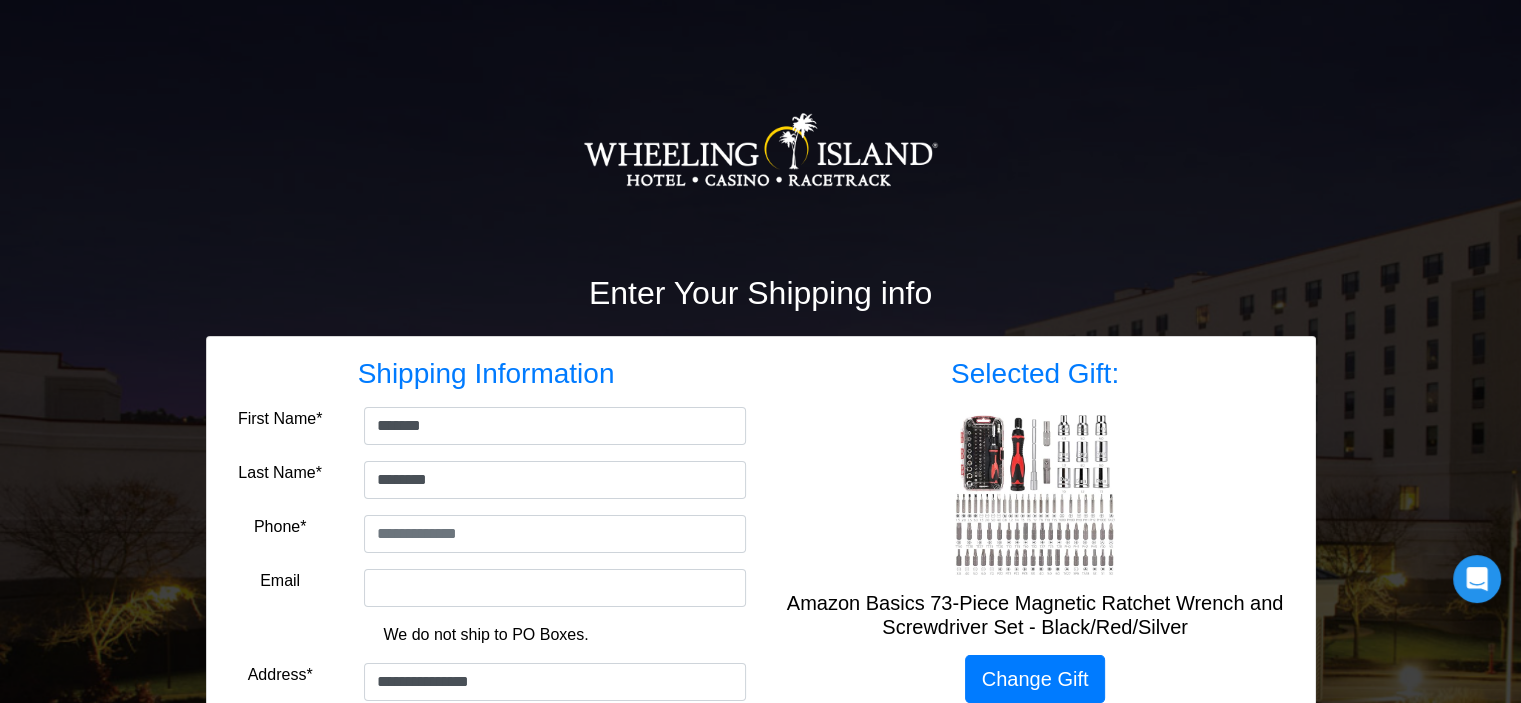 type on "*****" 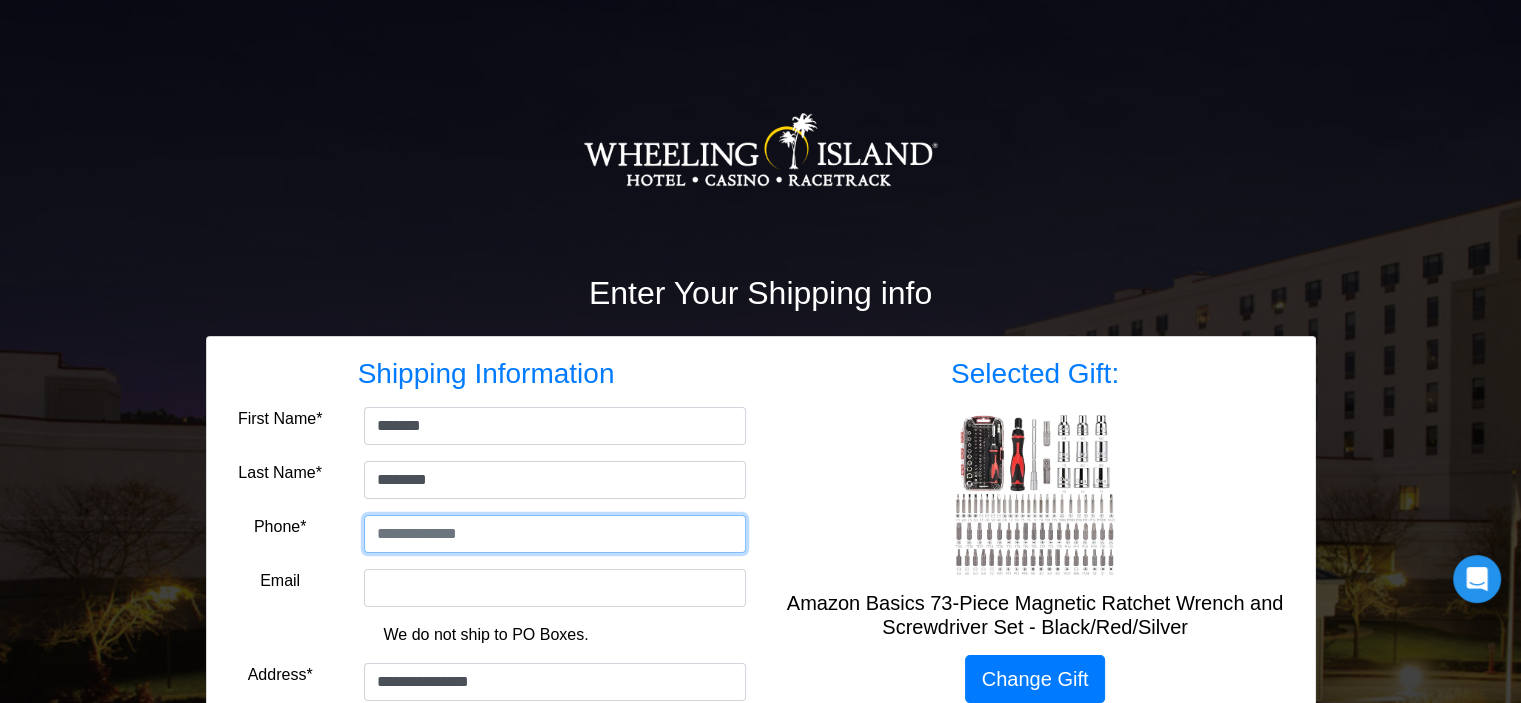 click at bounding box center (555, 534) 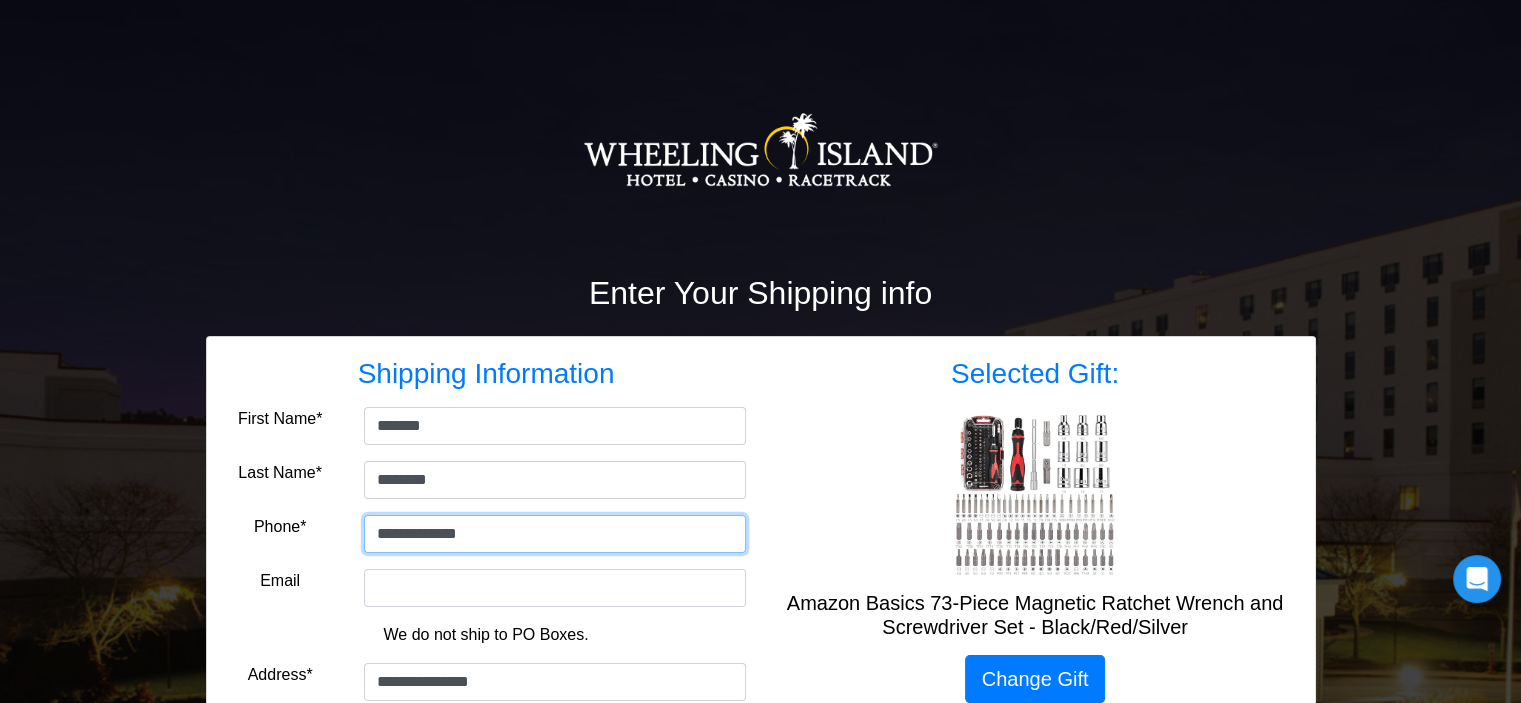 type on "**********" 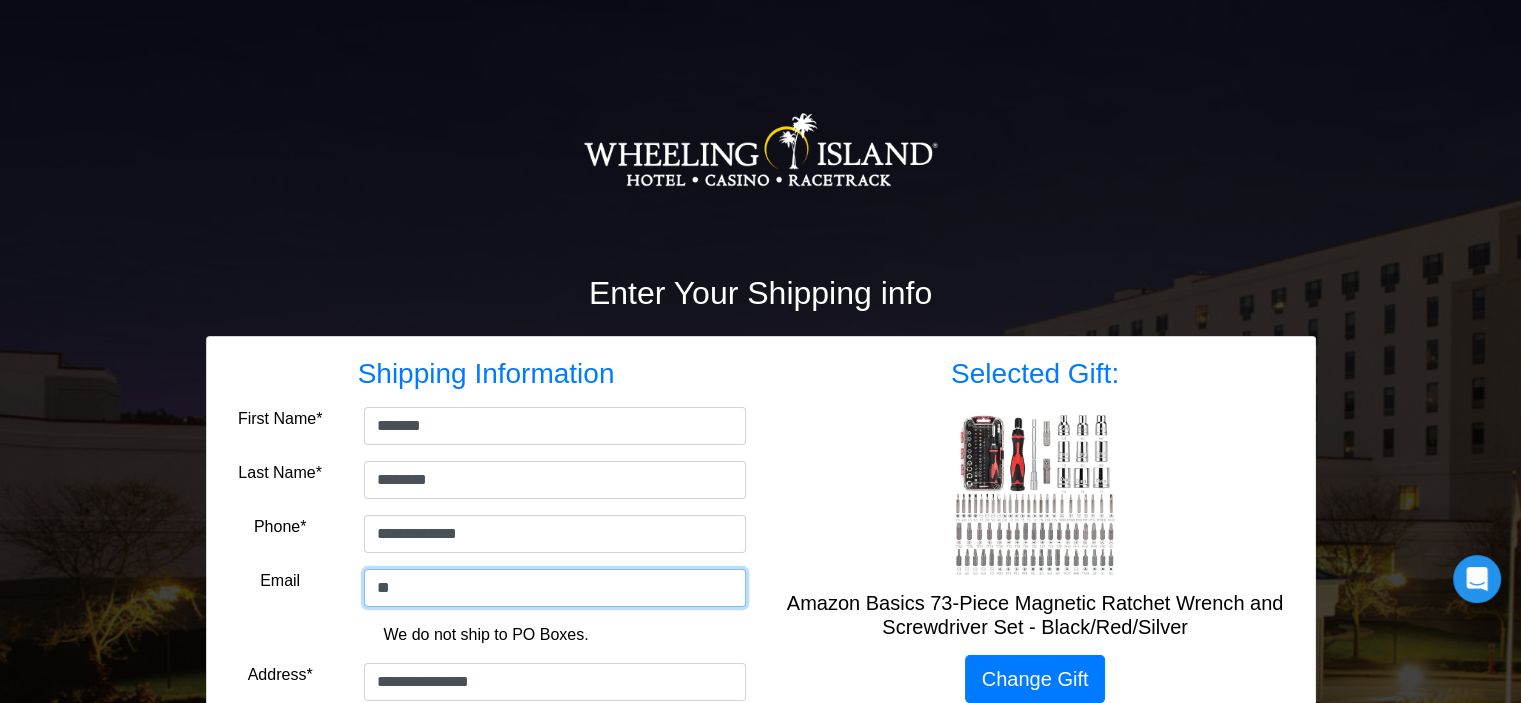 type on "*" 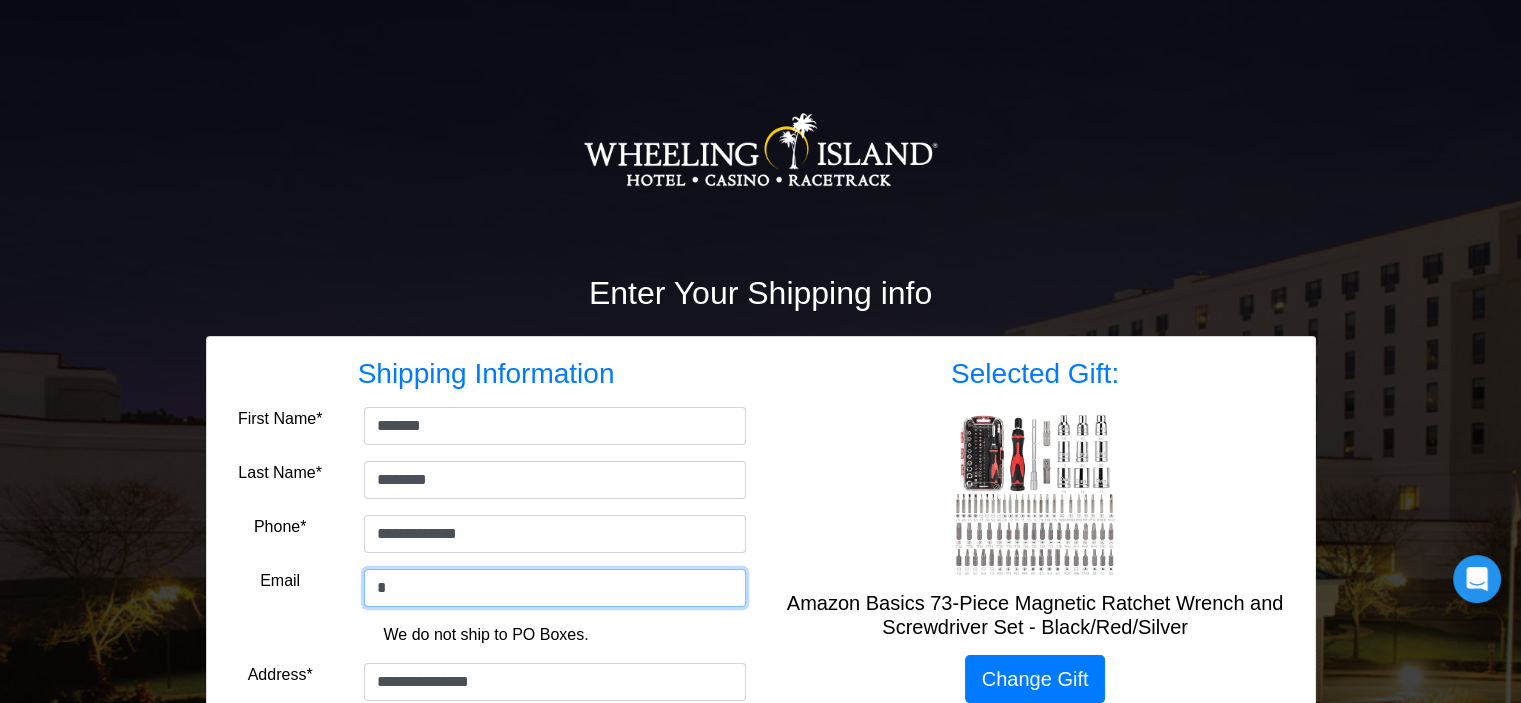 type on "**********" 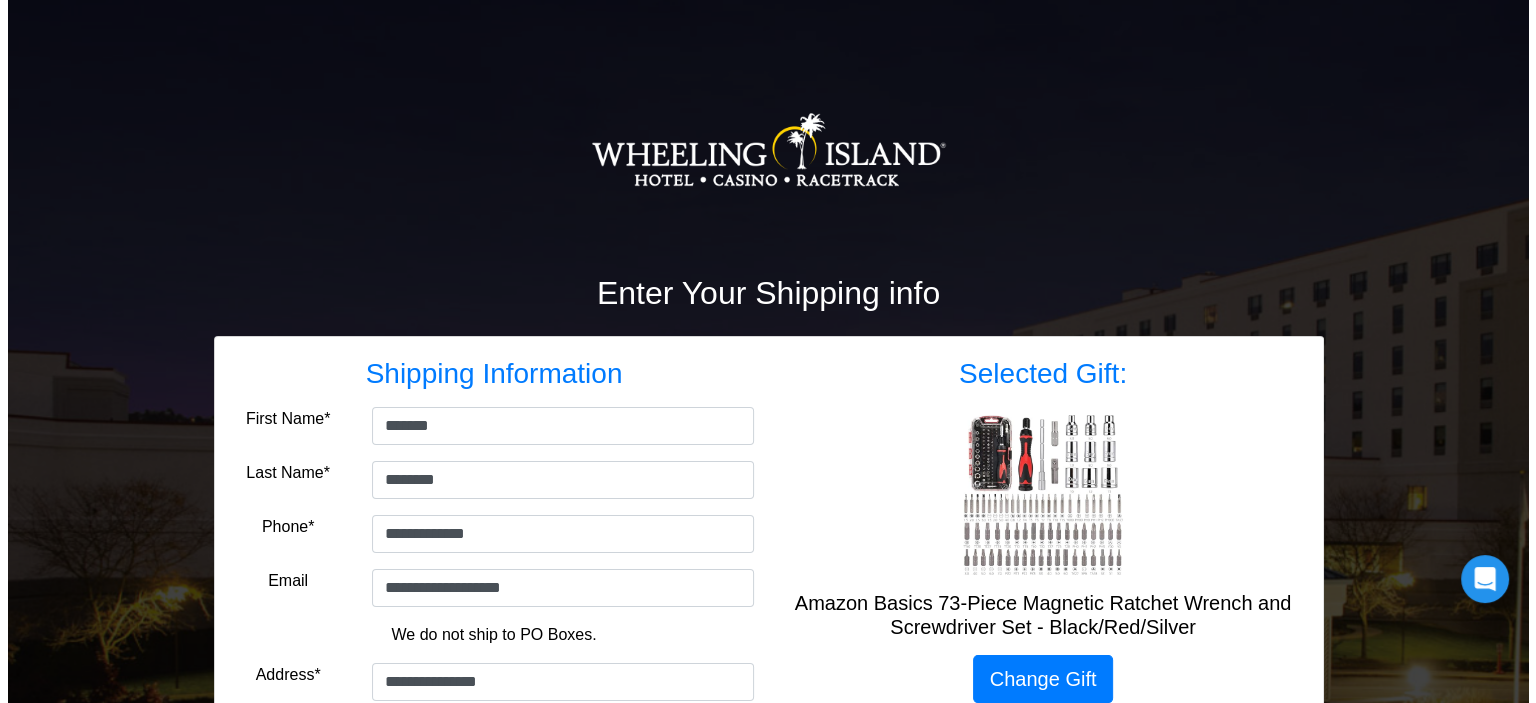 scroll, scrollTop: 384, scrollLeft: 0, axis: vertical 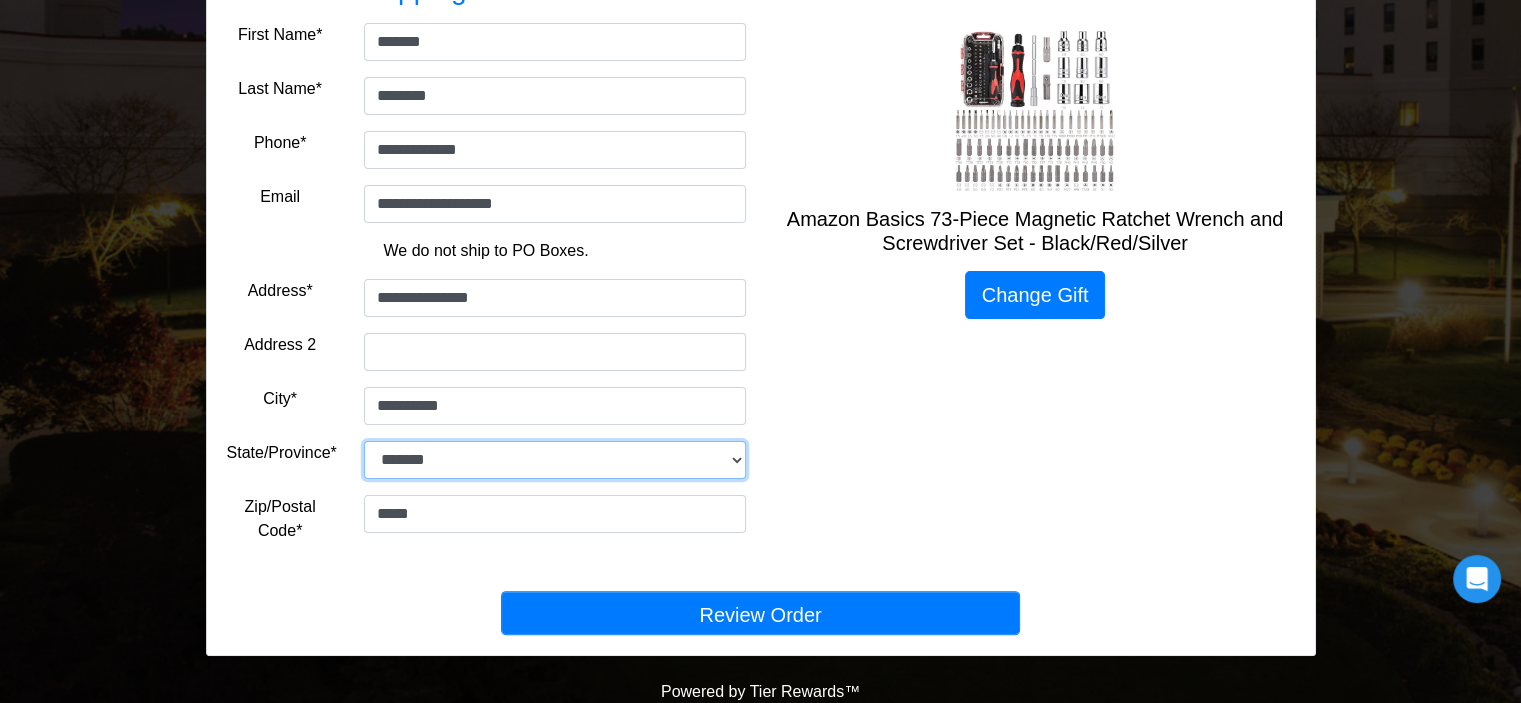 select on "**" 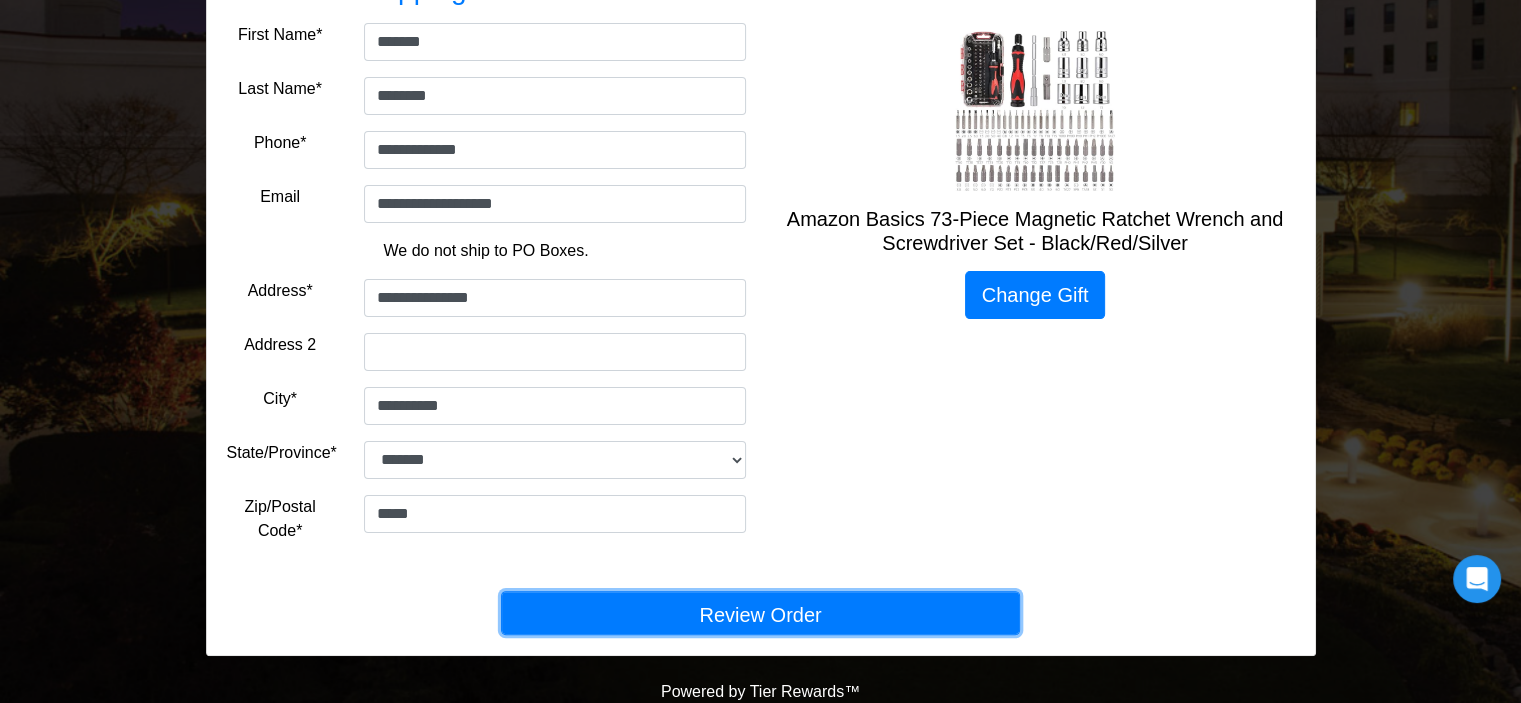 click on "Review Order" at bounding box center (760, 613) 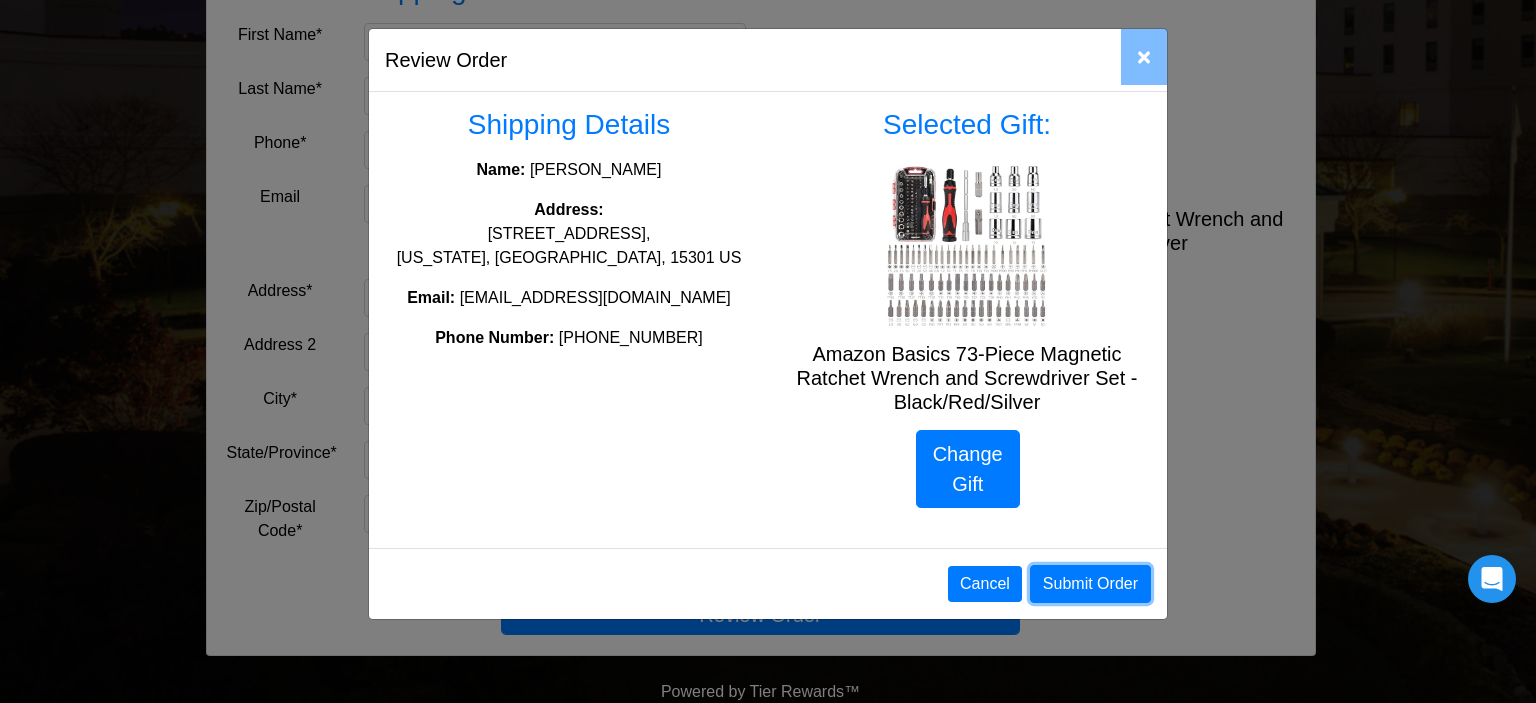 click on "Submit Order" at bounding box center (1090, 584) 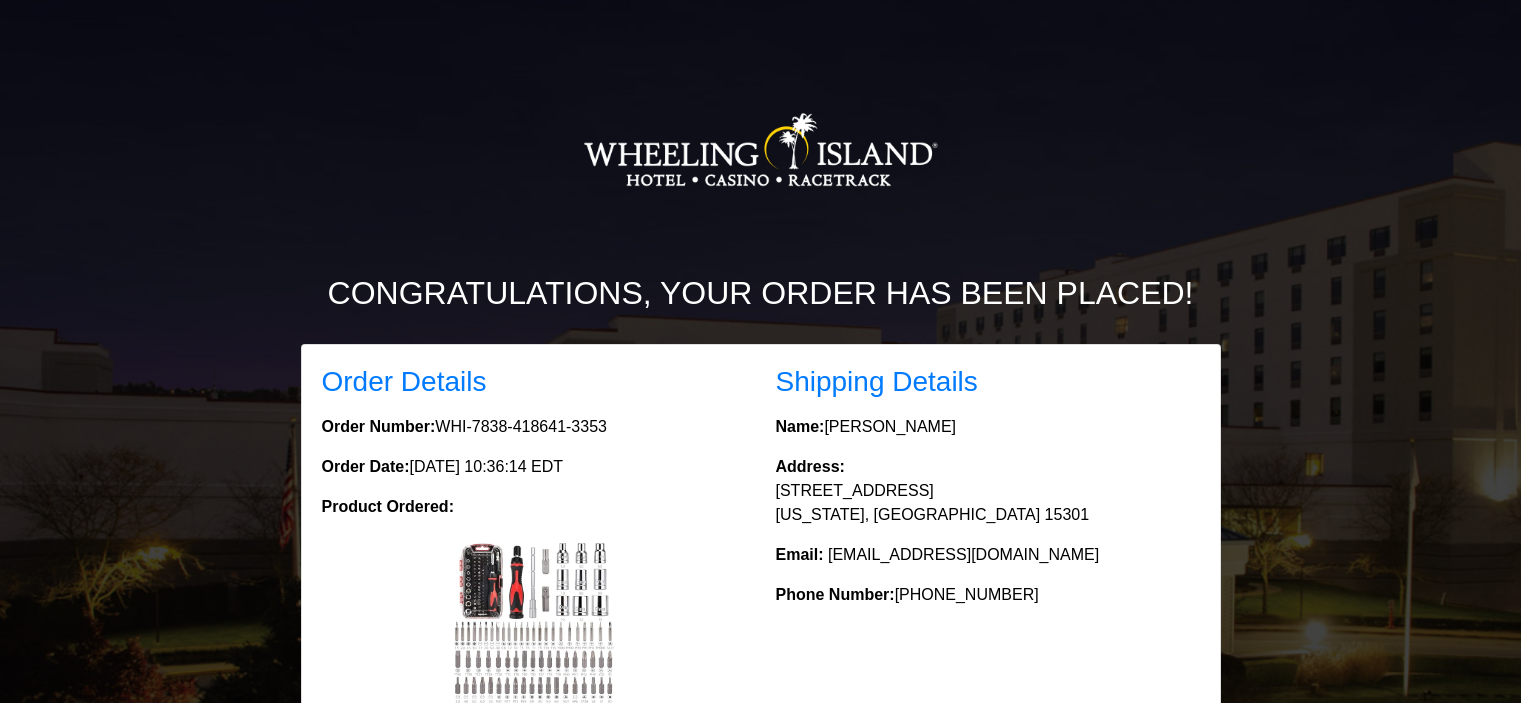 scroll, scrollTop: 0, scrollLeft: 0, axis: both 